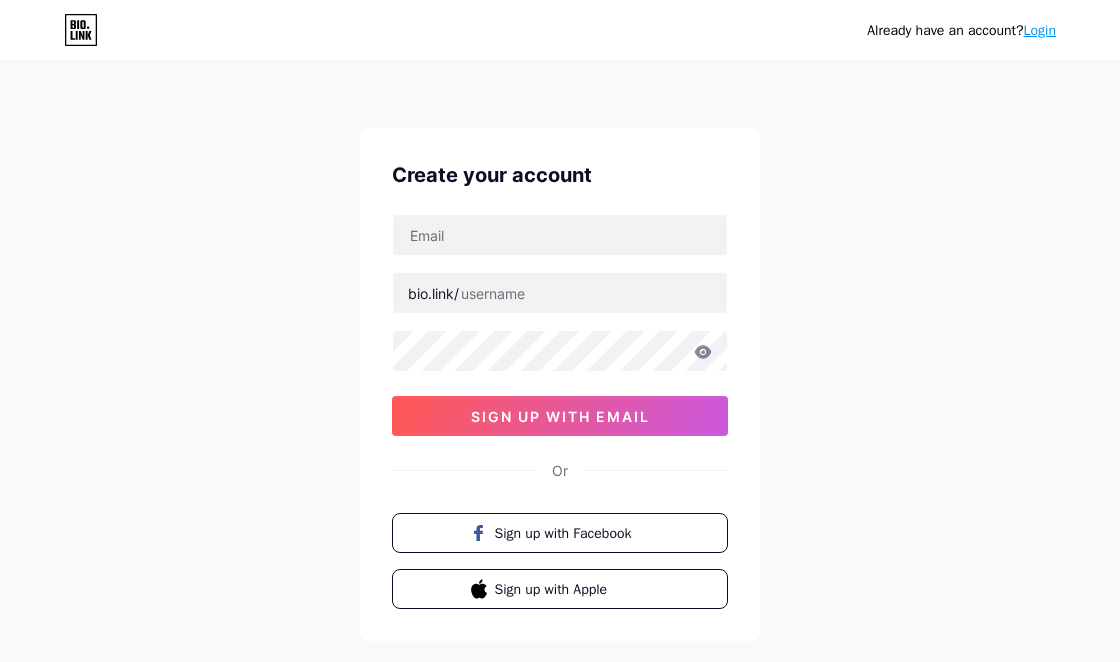 scroll, scrollTop: 0, scrollLeft: 0, axis: both 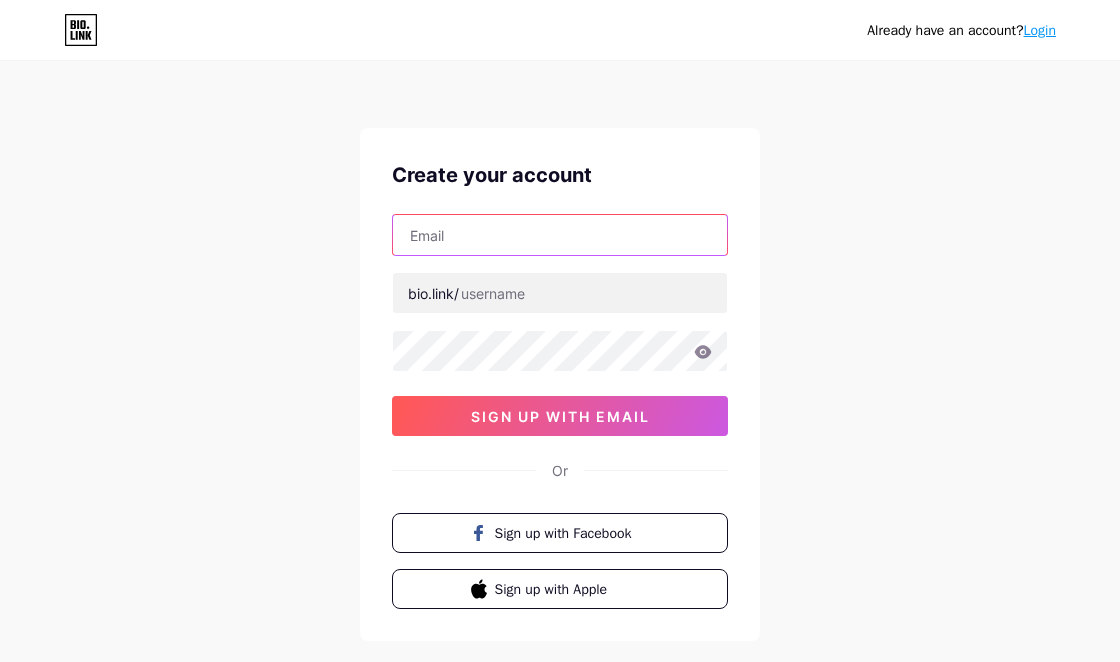 click at bounding box center [560, 235] 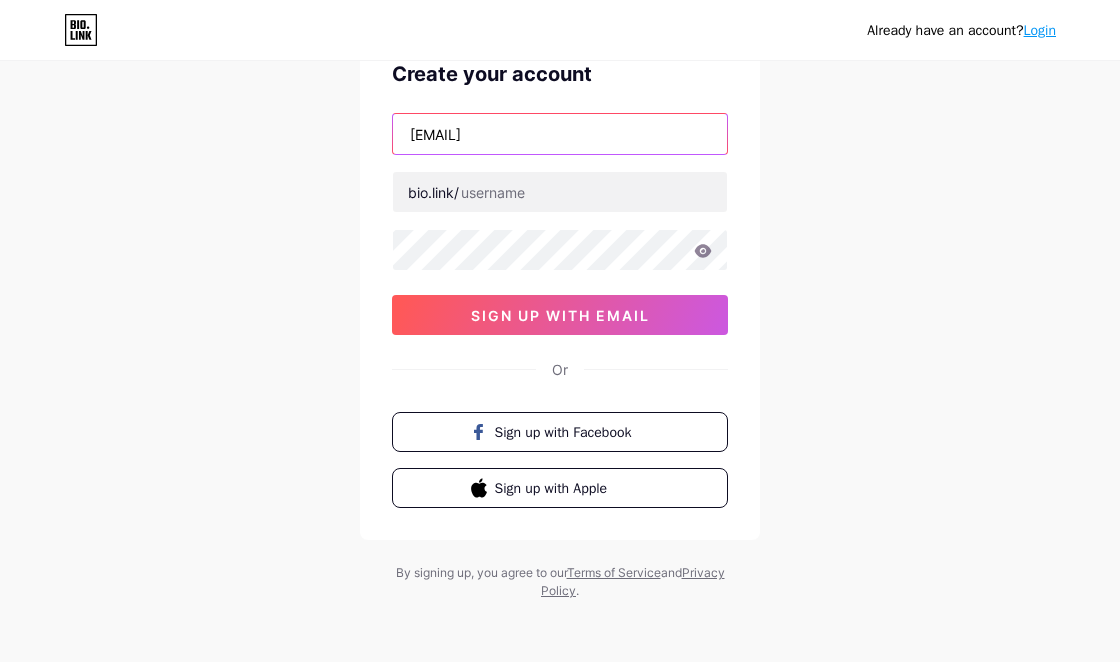 scroll, scrollTop: 0, scrollLeft: 0, axis: both 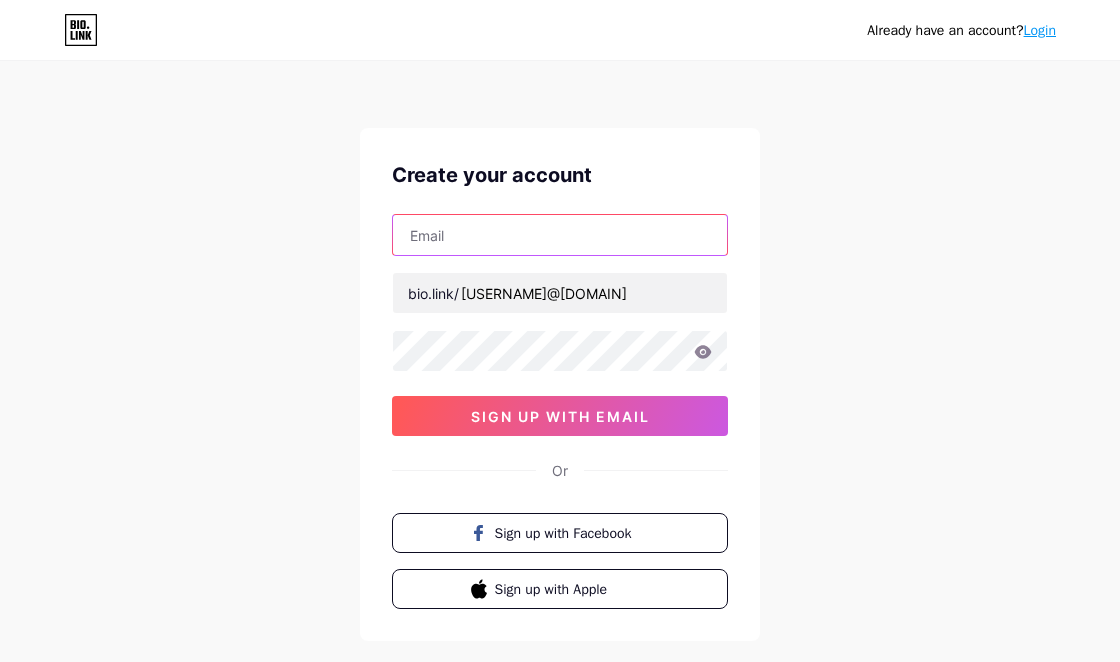 click at bounding box center [560, 235] 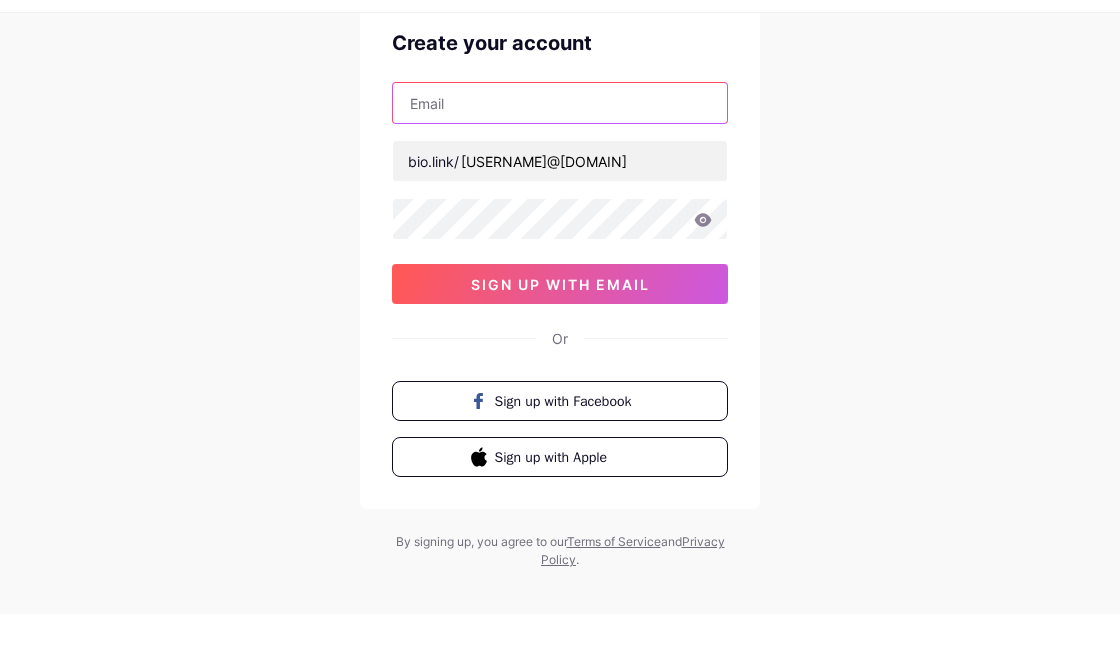scroll, scrollTop: 101, scrollLeft: 0, axis: vertical 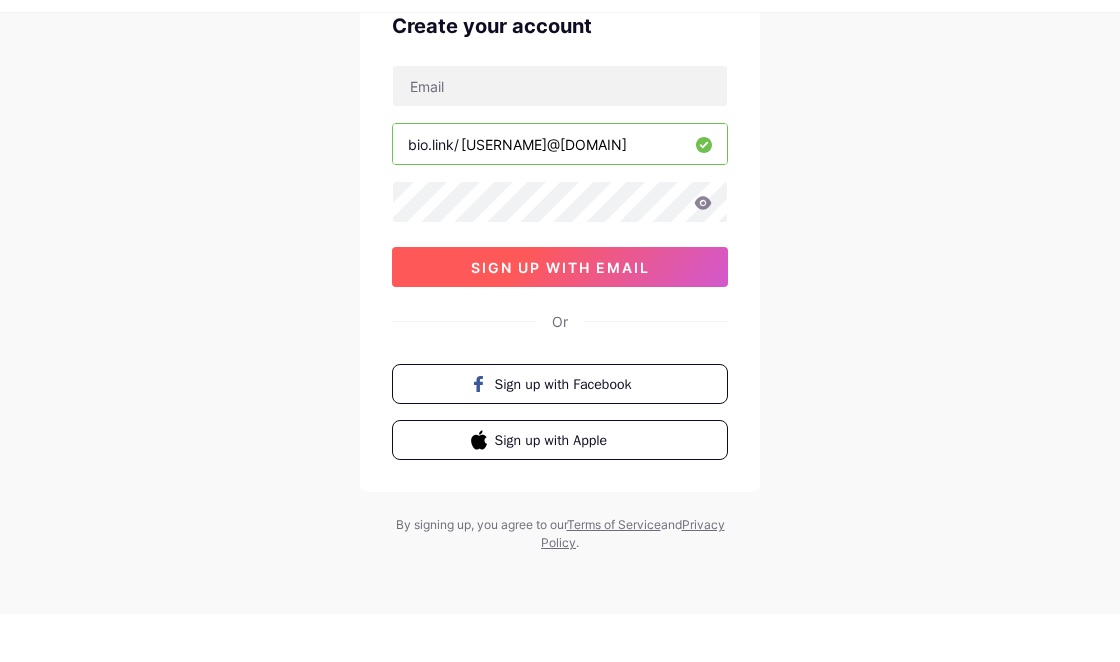 click on "sign up with email" at bounding box center (560, 315) 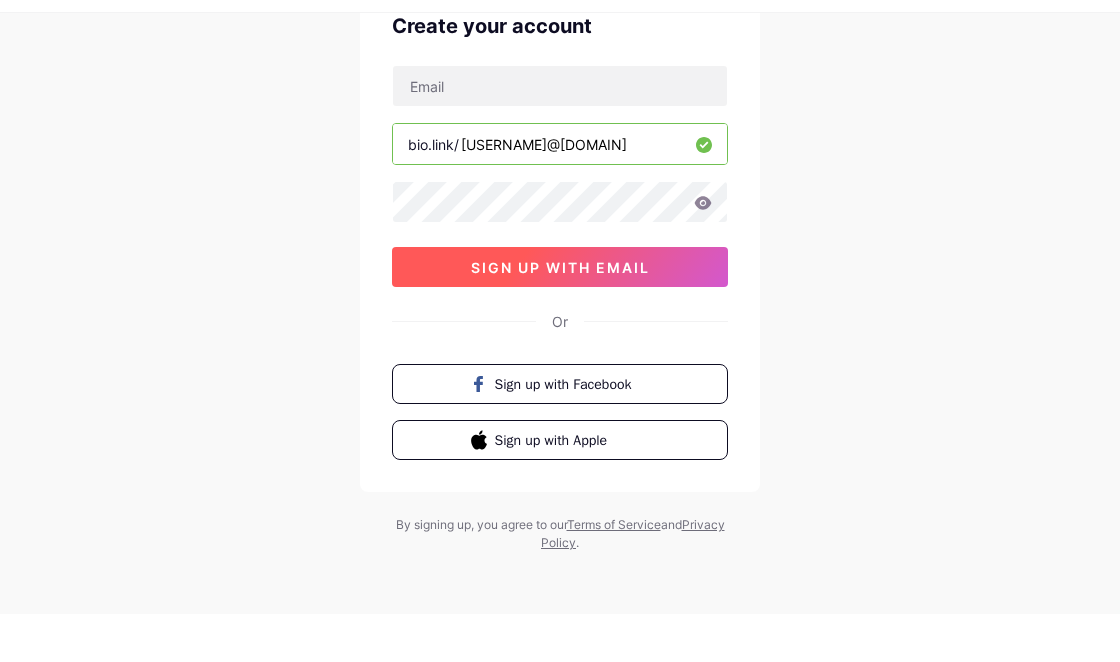 scroll, scrollTop: 101, scrollLeft: 0, axis: vertical 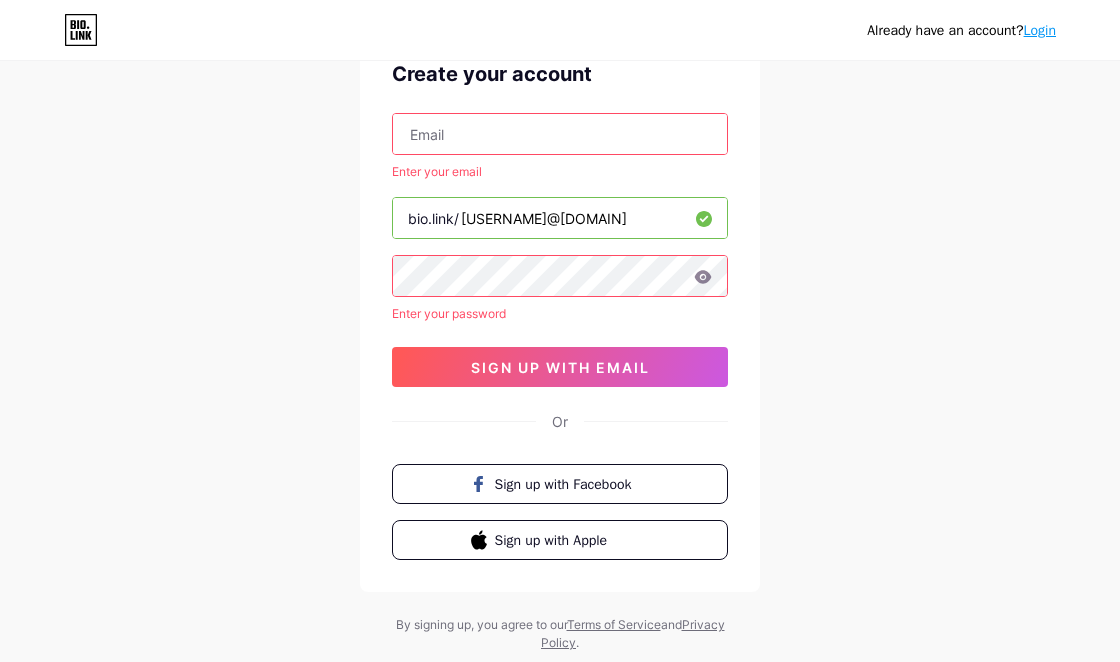 click at bounding box center [560, 134] 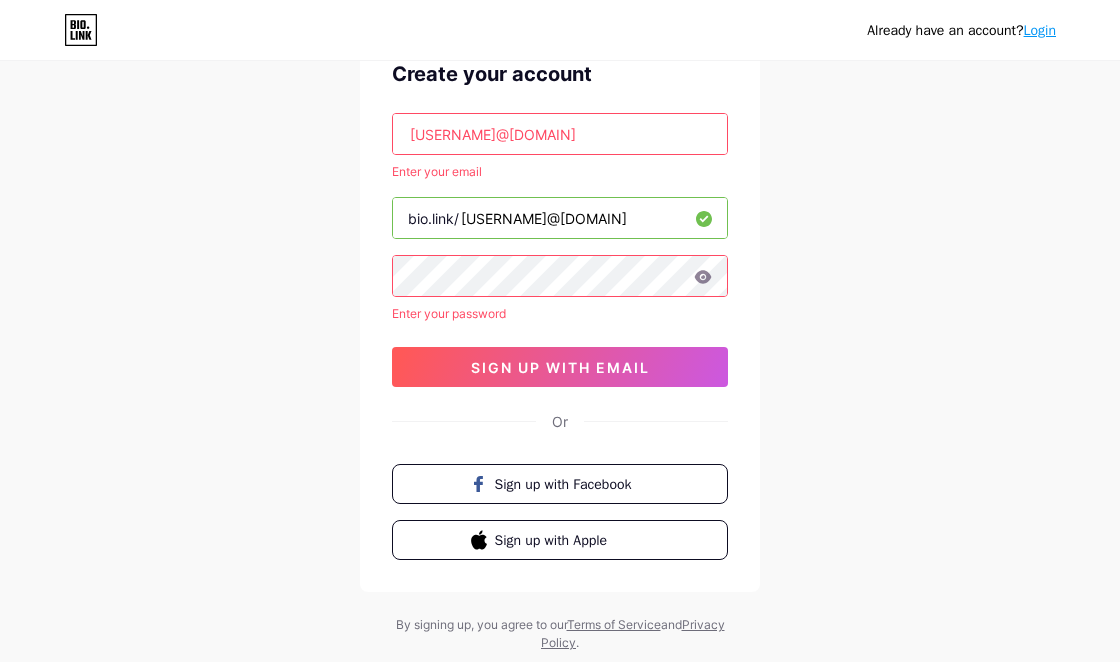 click 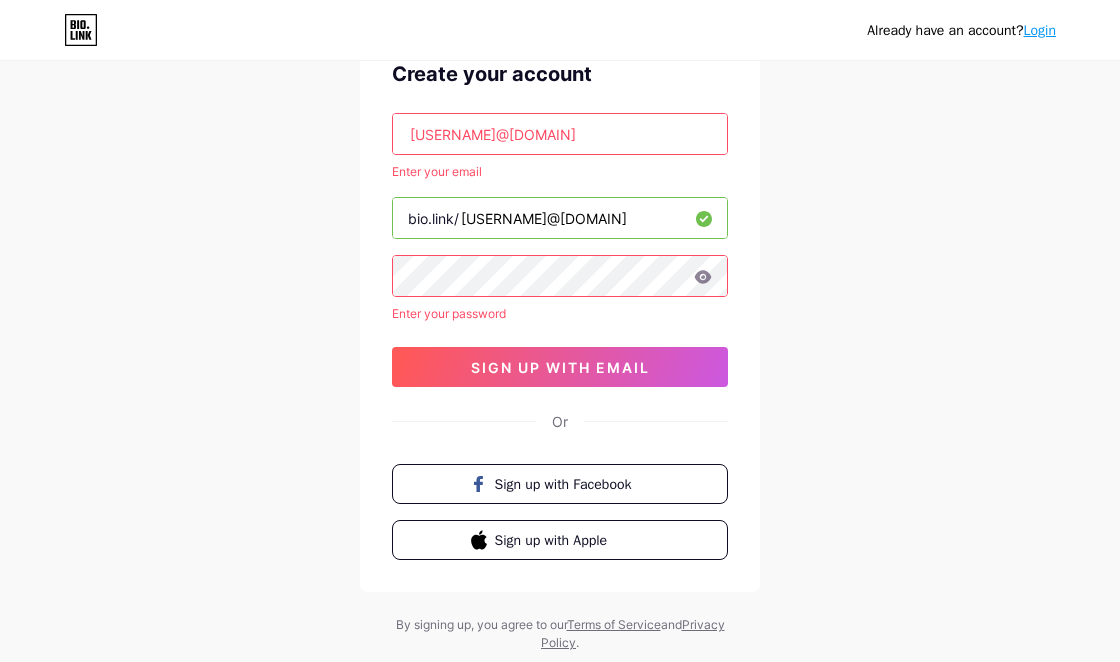 click on "[USERNAME]@[DOMAIN]" at bounding box center (560, 134) 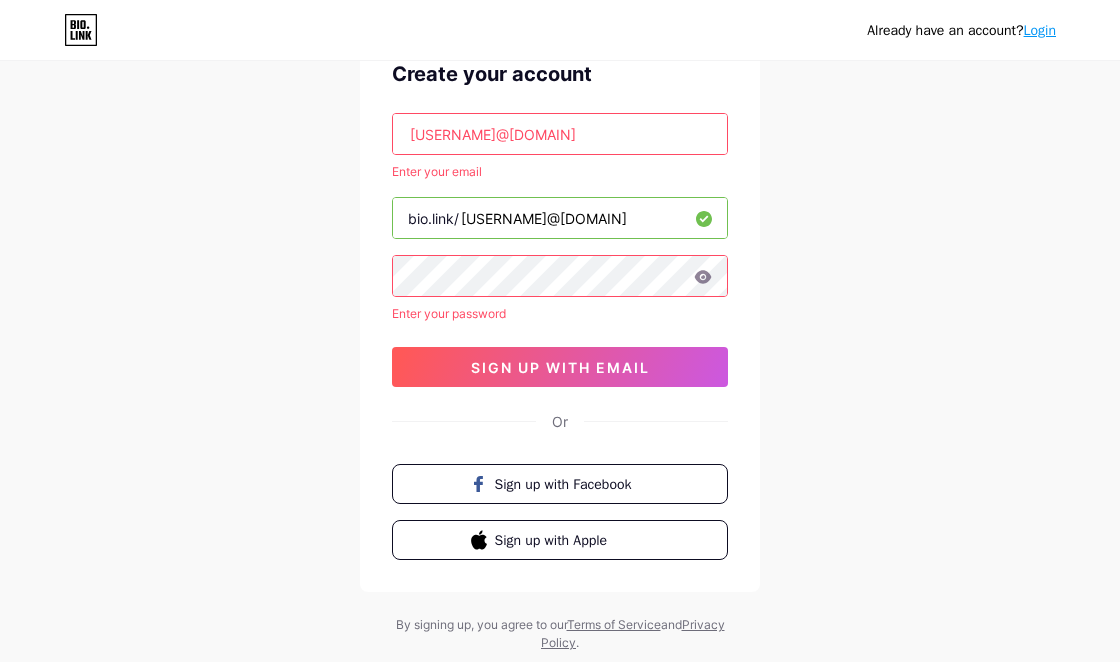 click on "[USERNAME]@[DOMAIN]" at bounding box center [560, 134] 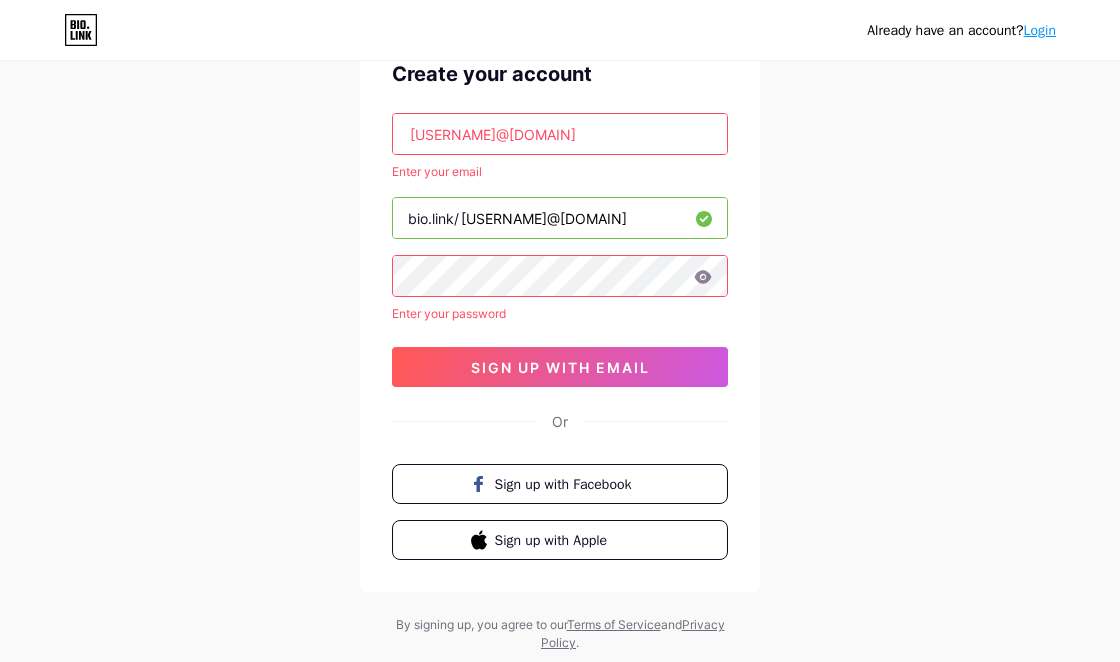 click on "Already have an account?  Login   Create your account     [USERNAME]@[DOMAIN]   Enter your email   bio.link/[USERNAME]             Enter your password         sign up with email         Or       Sign up with Facebook
Sign up with Apple
By signing up, you agree to our  Terms of Service  and  Privacy Policy ." at bounding box center [560, 307] 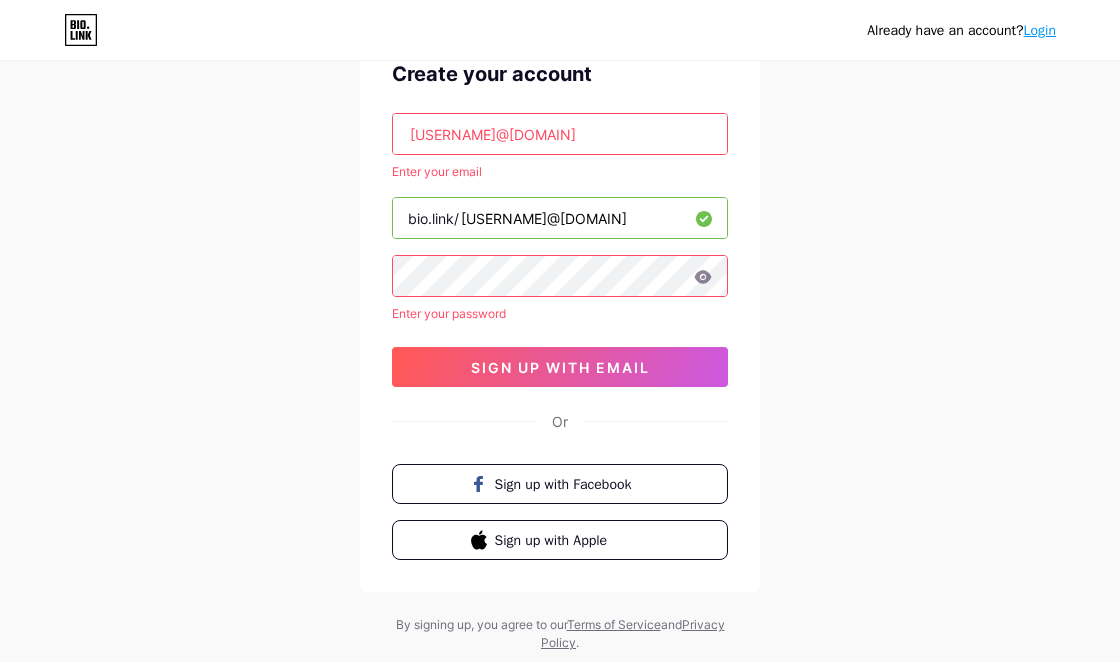 click on "Already have an account?  Login   Create your account     [USERNAME]@[DOMAIN]   Enter your email   bio.link/[USERNAME]             Enter your password         sign up with email         Or       Sign up with Facebook
Sign up with Apple
By signing up, you agree to our  Terms of Service  and  Privacy Policy ." at bounding box center [560, 307] 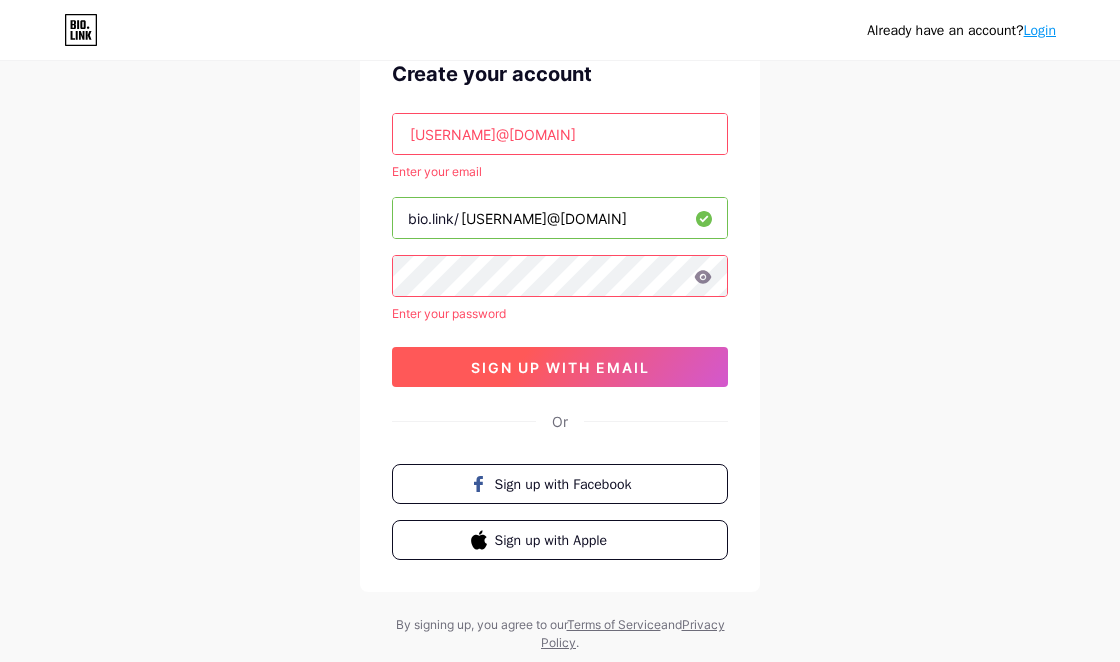 click on "sign up with email" at bounding box center [560, 367] 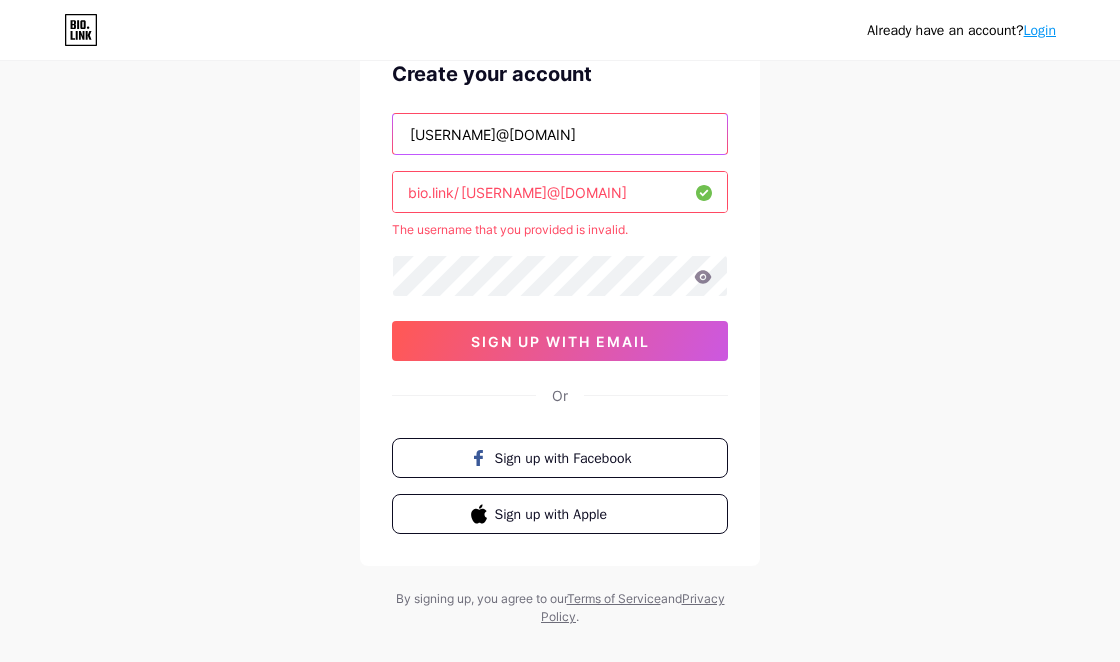 click on "[USERNAME]@[DOMAIN]" at bounding box center (560, 134) 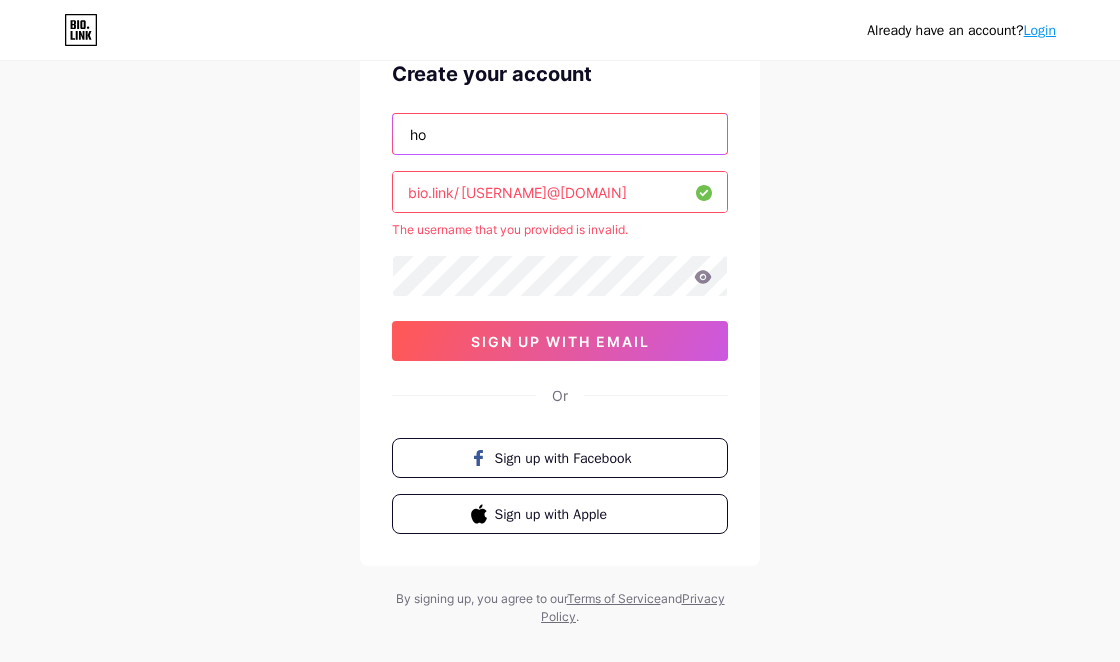 type on "h" 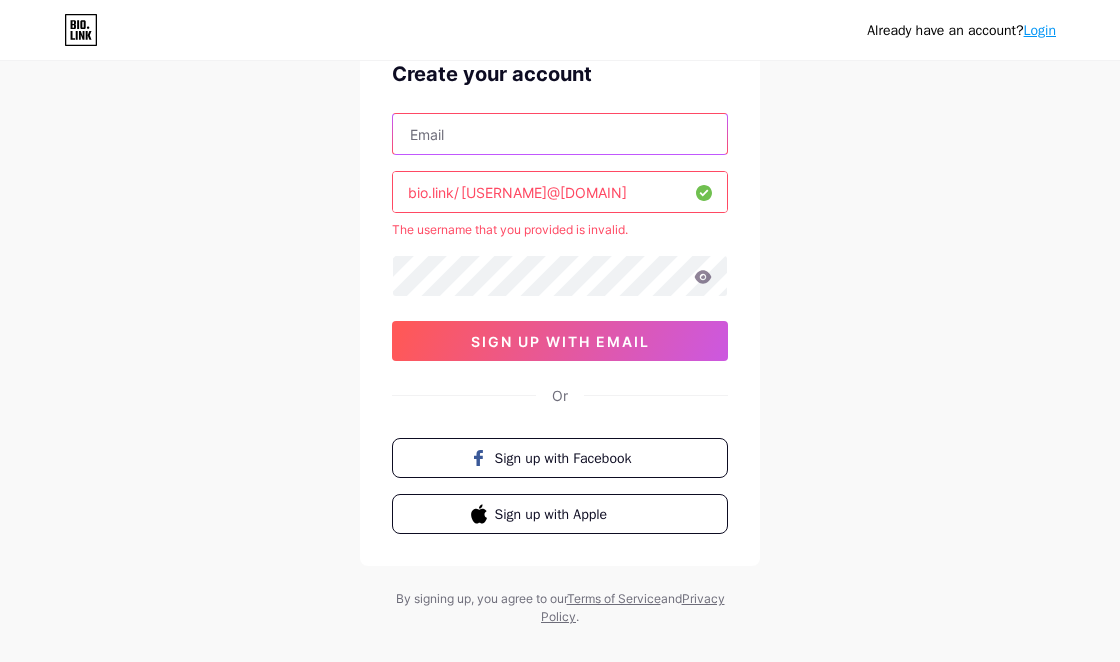 type on "[USERNAME]@[DOMAIN]" 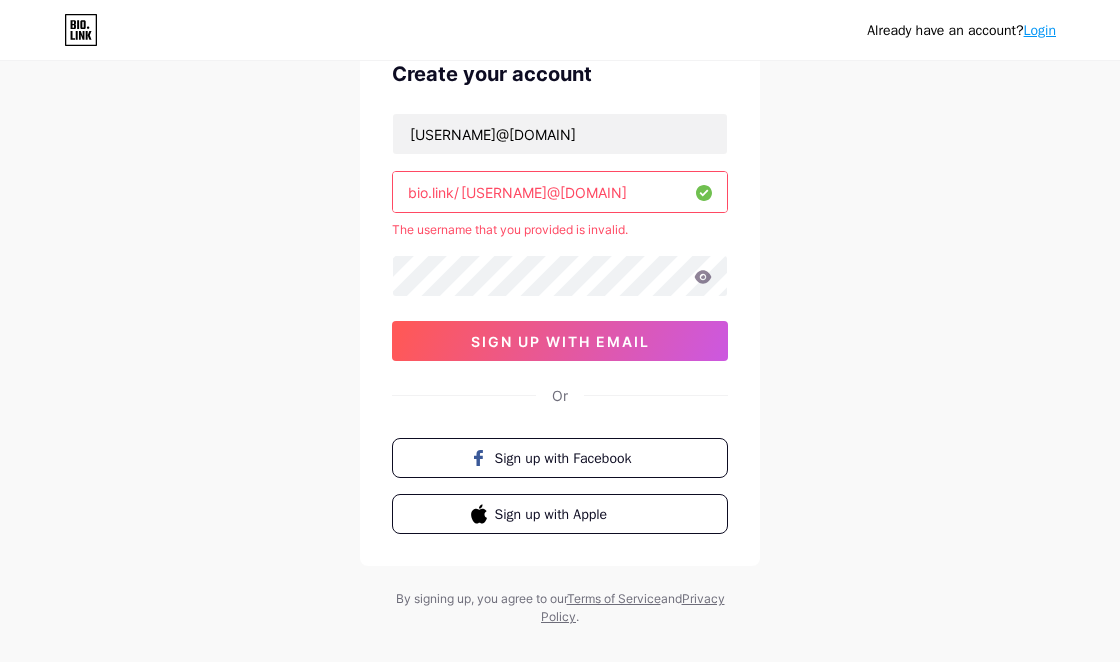 click on "Already have an account?  Login   Create your account     [USERNAME]@[DOMAIN]     bio.link/[USERNAME]     The username that you provided is invalid.                 sign up with email         Or       Sign up with Facebook
Sign up with Apple
By signing up, you agree to our  Terms of Service  and  Privacy Policy ." at bounding box center [560, 294] 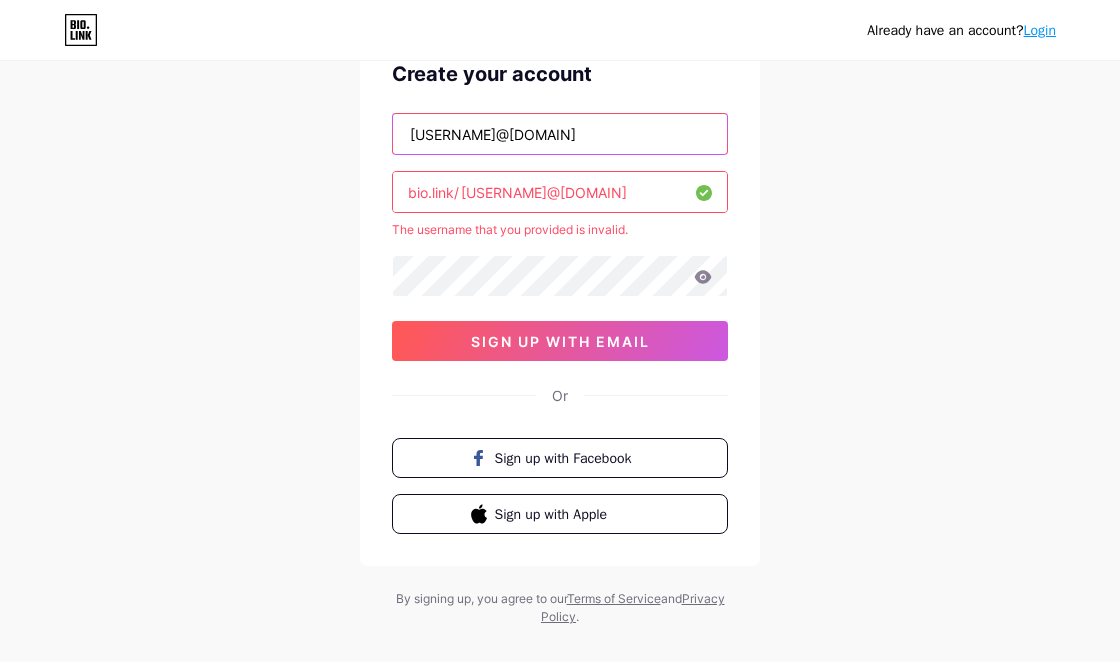 click on "[USERNAME]@[DOMAIN]" at bounding box center (560, 134) 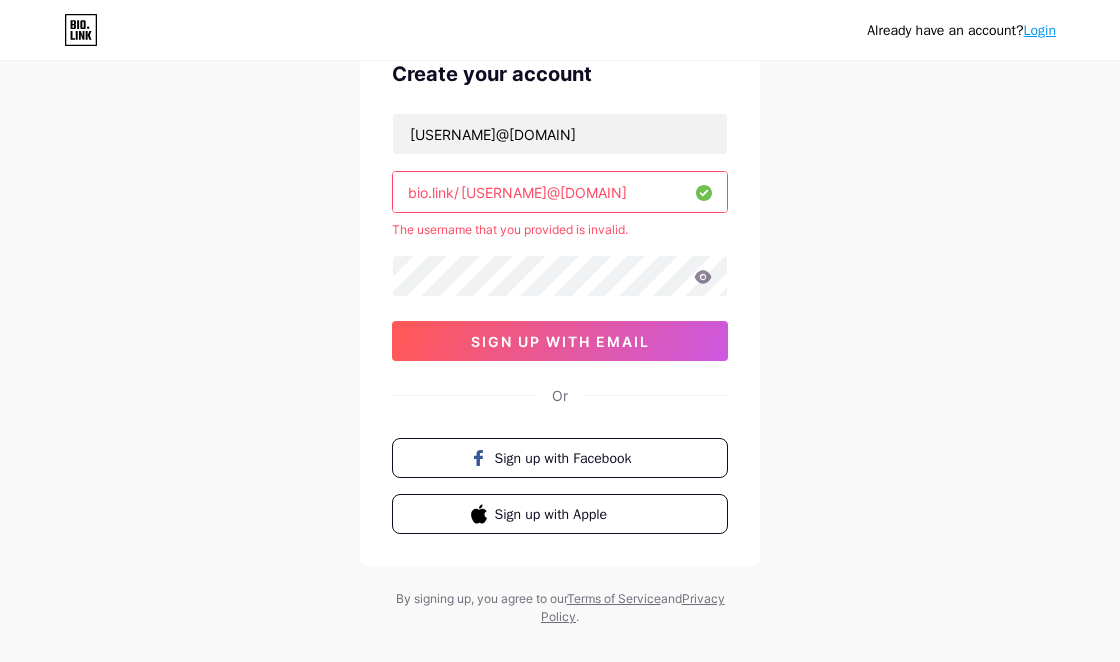 click on "Already have an account?  Login   Create your account     [USERNAME]@[DOMAIN]     bio.link/[USERNAME]     The username that you provided is invalid.                 sign up with email         Or       Sign up with Facebook
Sign up with Apple
By signing up, you agree to our  Terms of Service  and  Privacy Policy ." at bounding box center [560, 294] 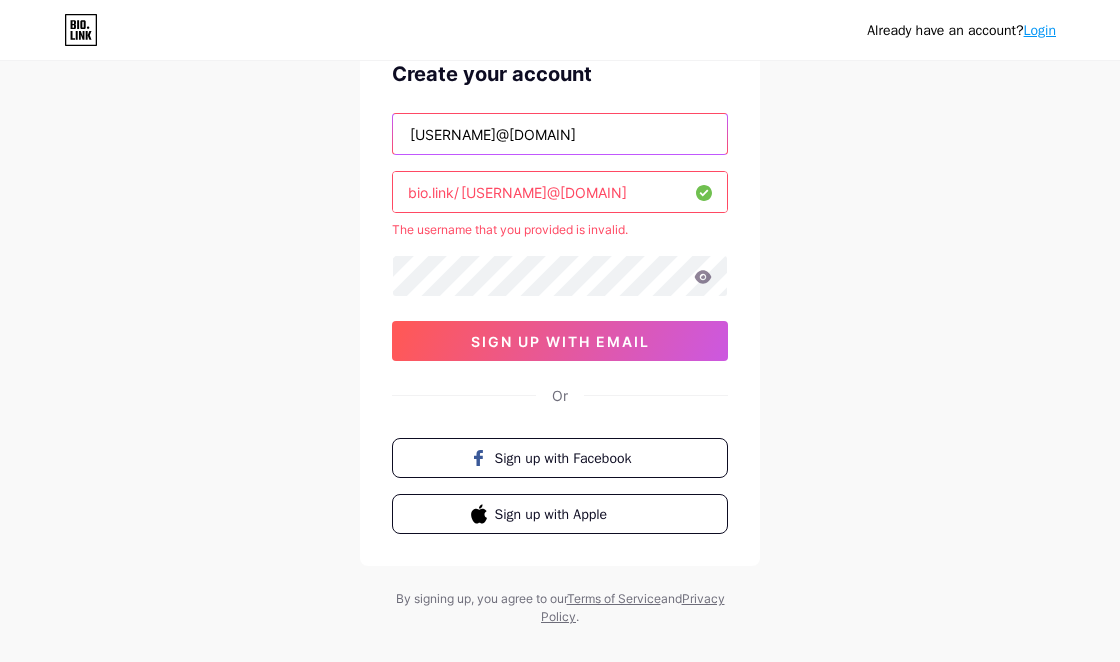 click on "[USERNAME]@[DOMAIN]" at bounding box center (560, 134) 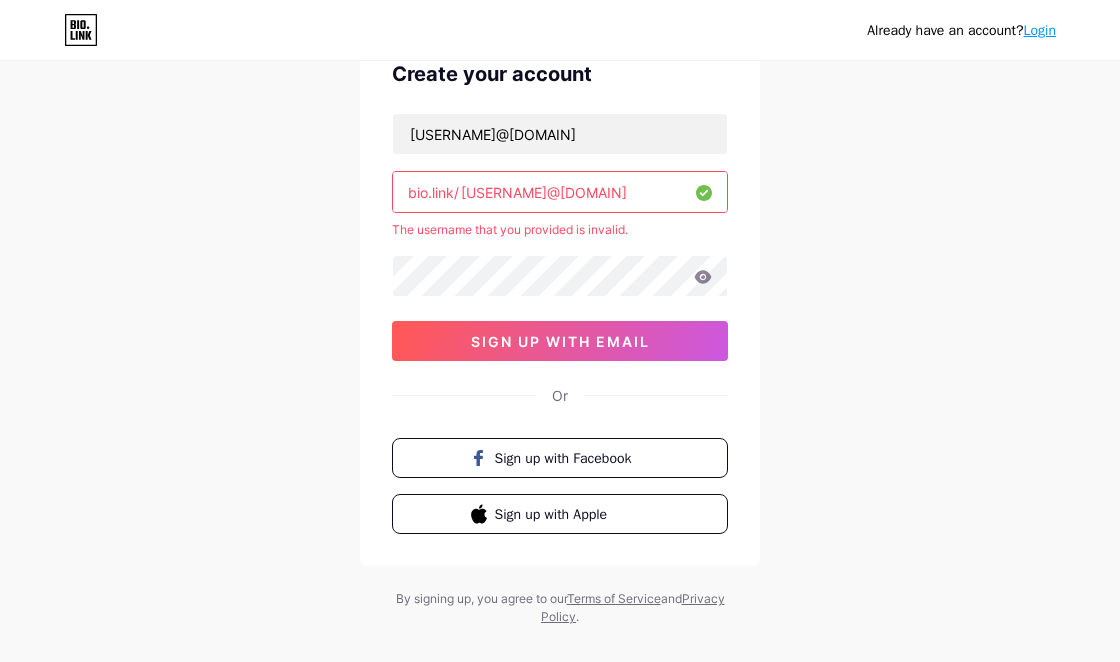 click on "[USERNAME]@[DOMAIN]" at bounding box center [560, 192] 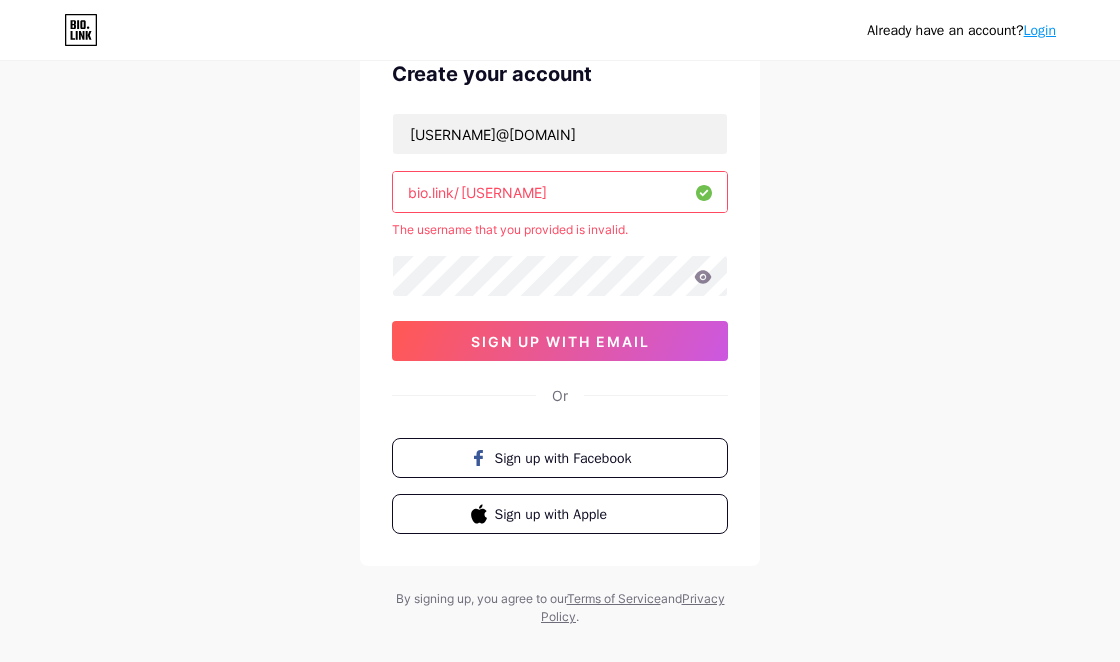 type on "[USERNAME]" 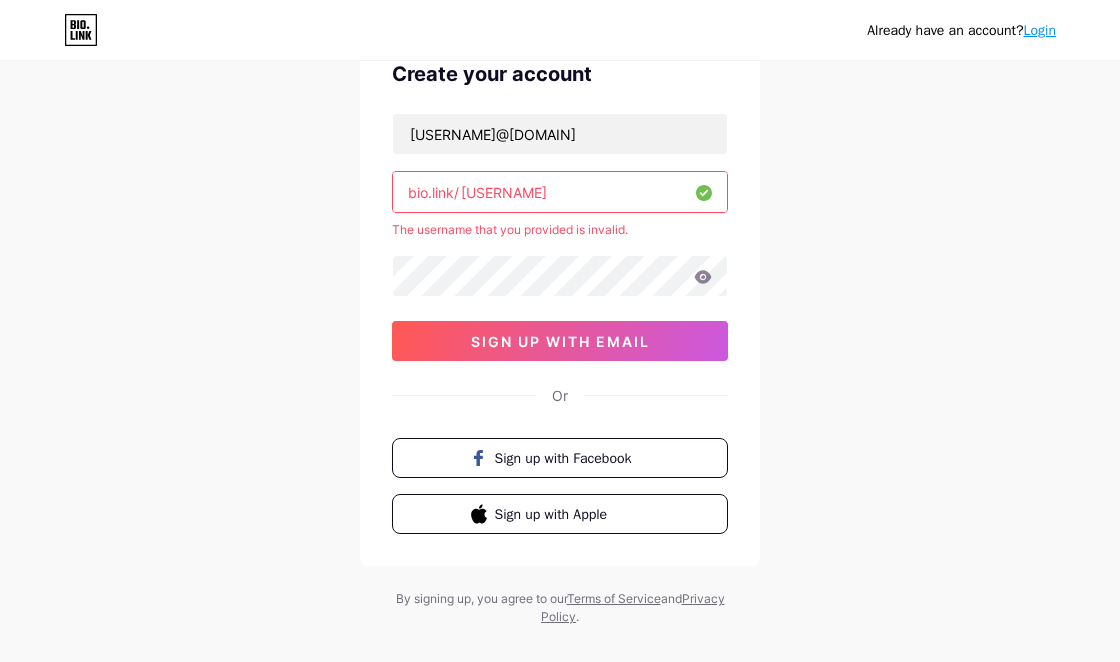 click on "The username that you provided is invalid." at bounding box center (560, 230) 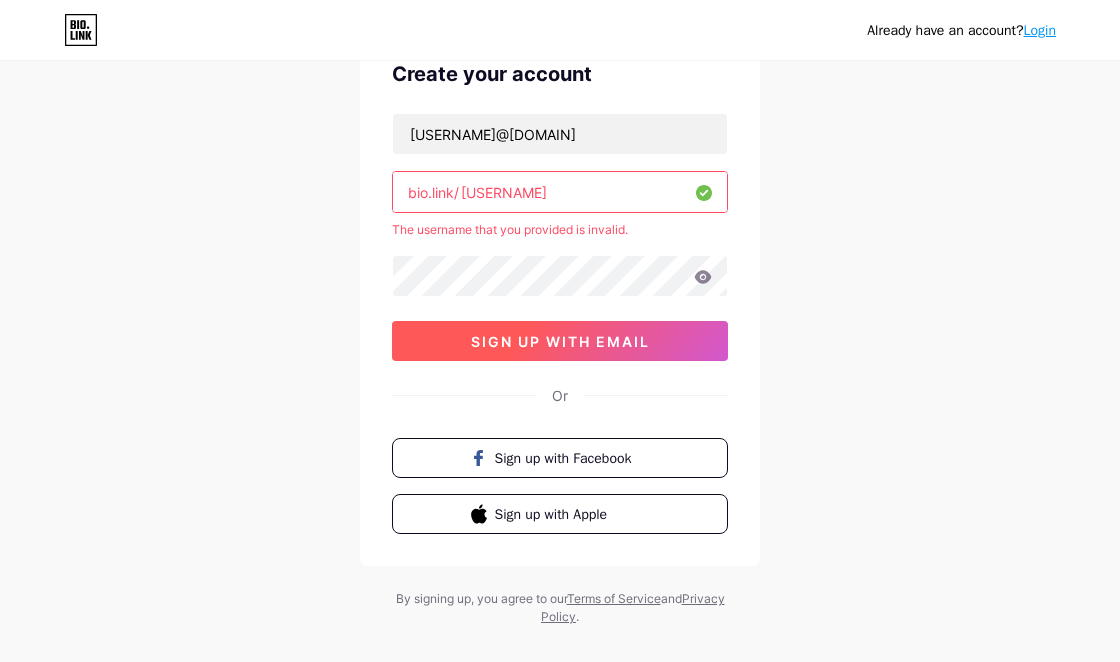 click on "sign up with email" at bounding box center [560, 341] 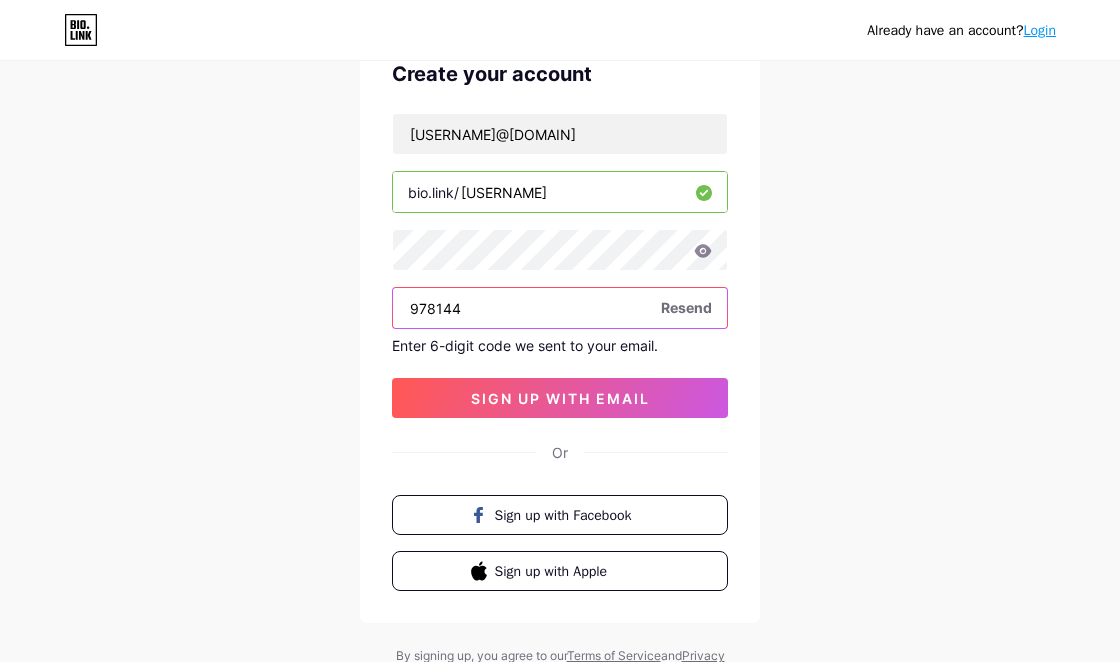 type on "978144" 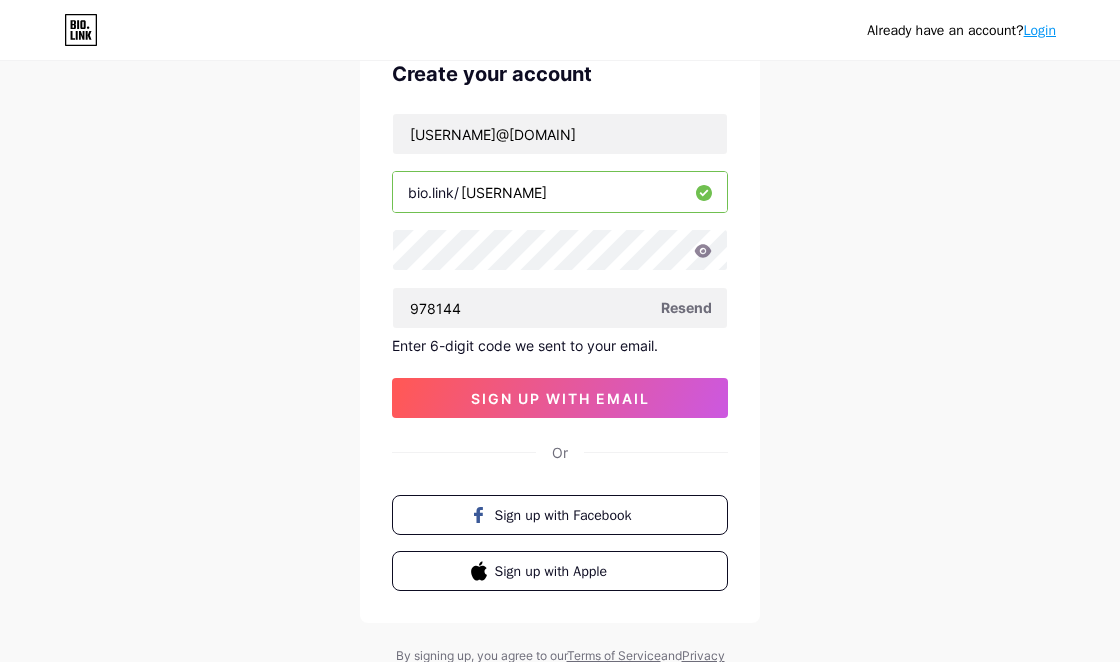 click on "Already have an account?  Login   Create your account     [USERNAME]@[DOMAIN]   Enter your email   bio.link/[USERNAME]               978   Resend     Enter 6-digit code we sent to your email.         sign up with email         Or       Sign up with Facebook
Sign up with Apple
By signing up, you agree to our  Terms of Service  and  Privacy Policy ." at bounding box center (560, 323) 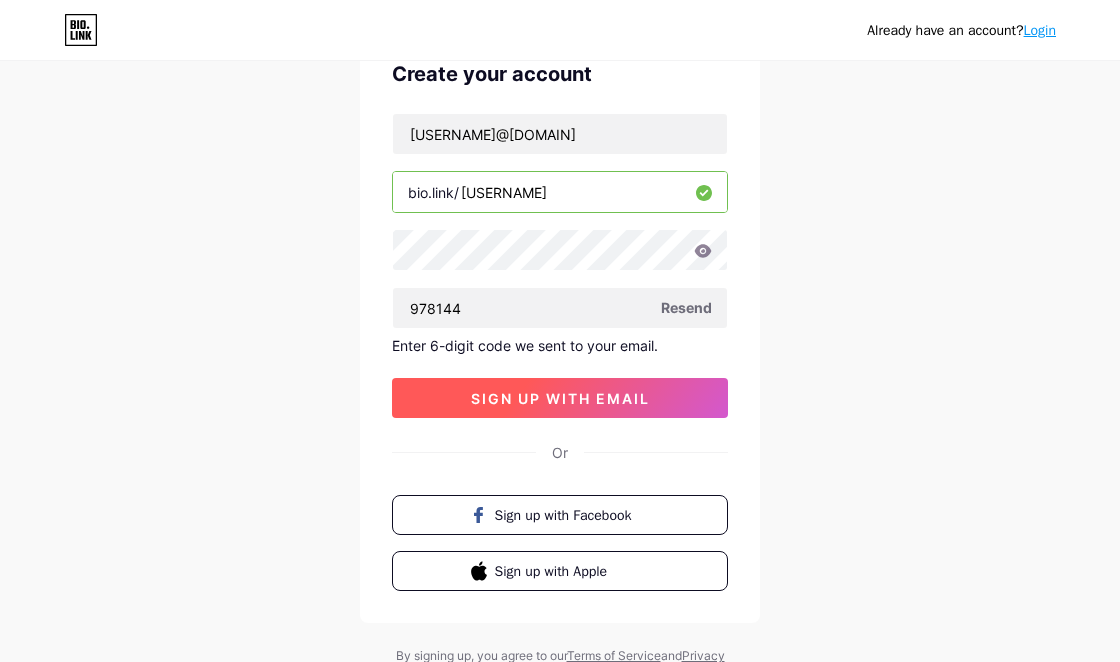 click on "sign up with email" at bounding box center (560, 398) 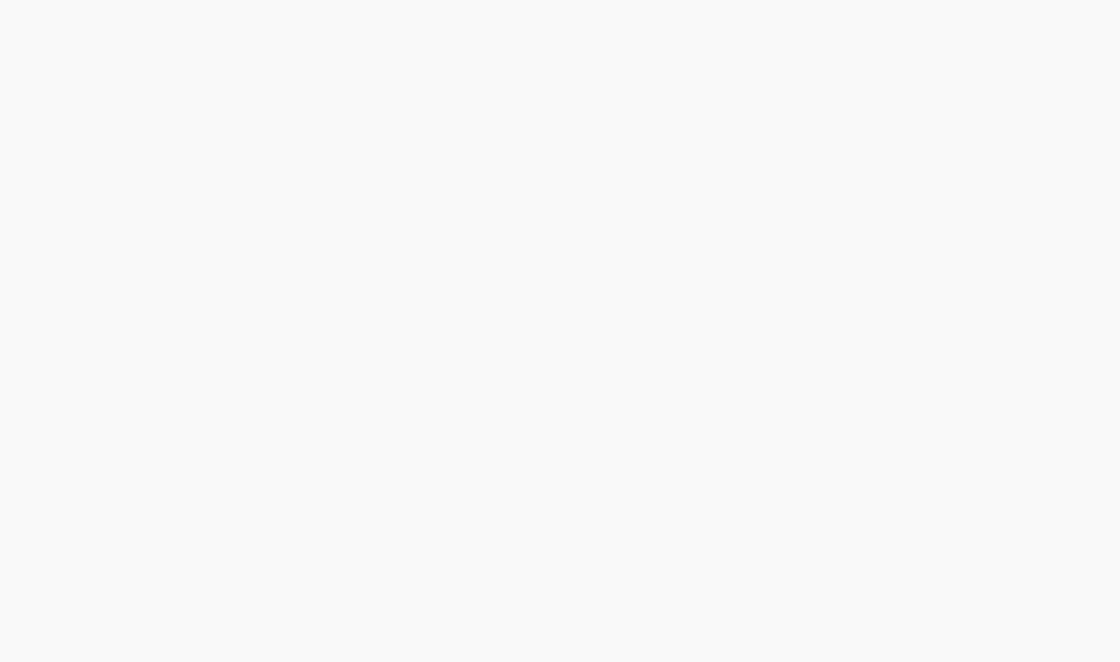 scroll, scrollTop: 0, scrollLeft: 0, axis: both 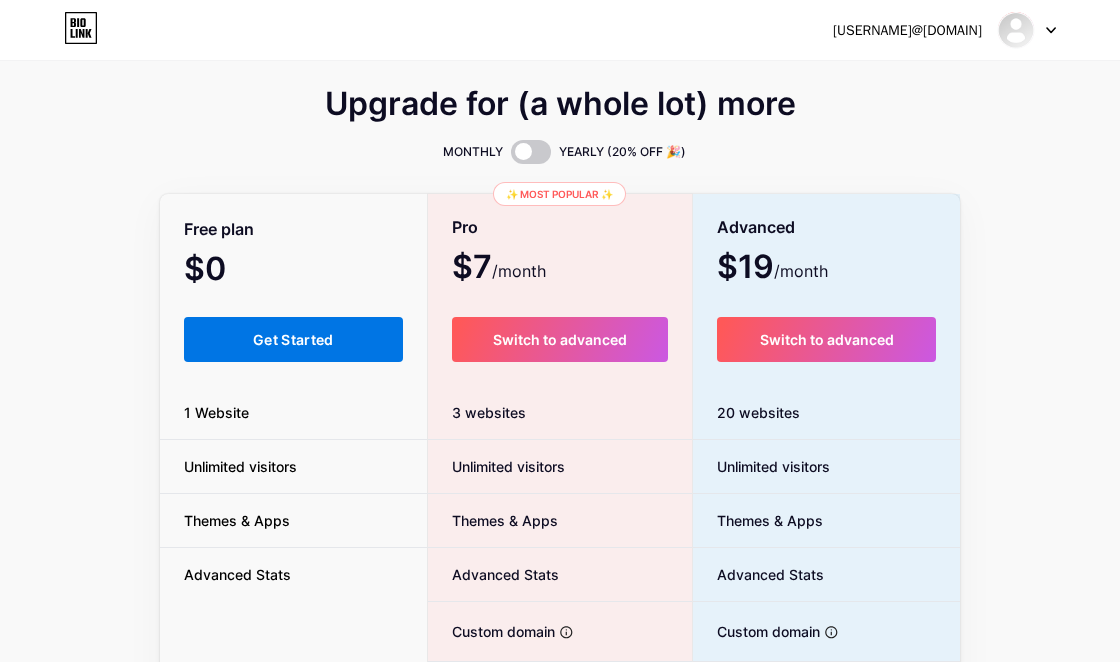 click on "Get Started" at bounding box center [293, 339] 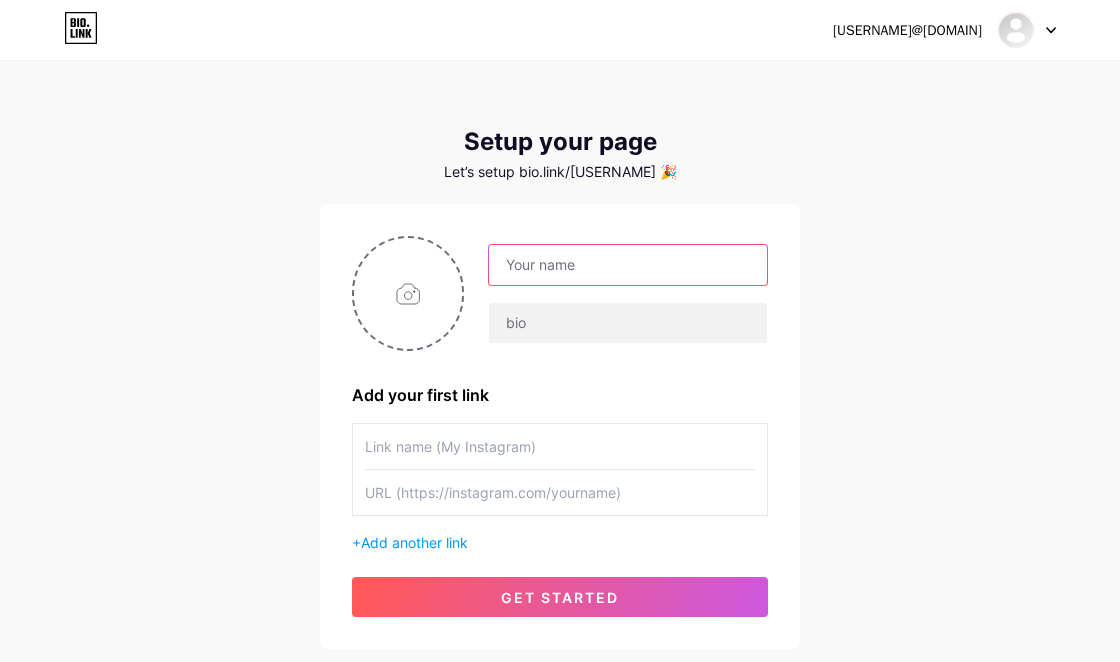 click at bounding box center (628, 265) 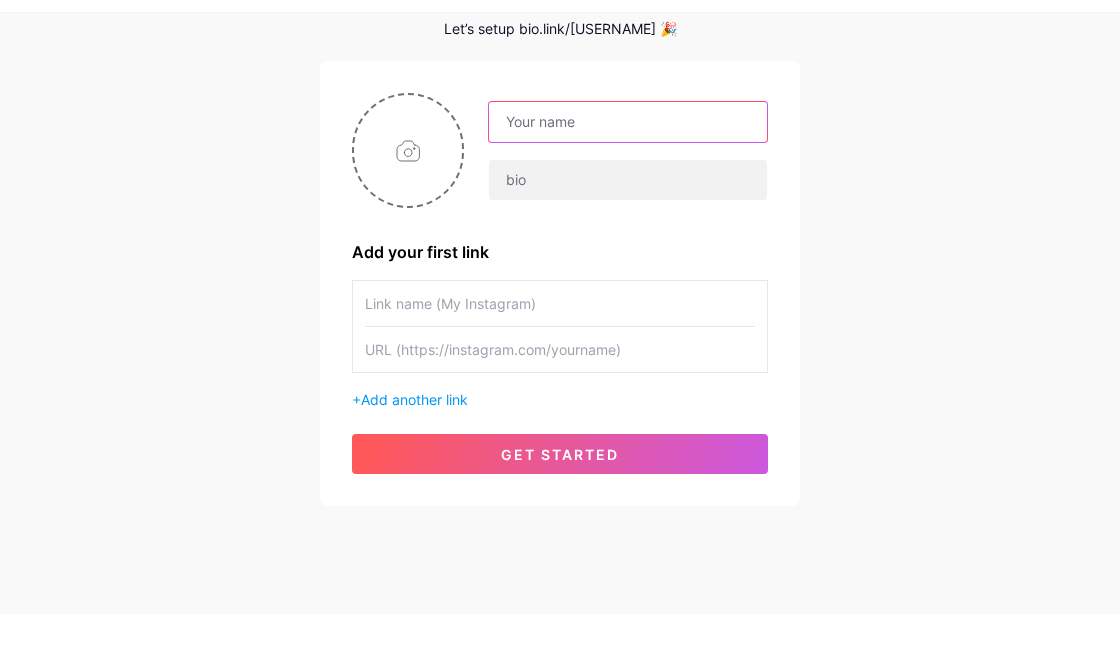 scroll, scrollTop: 96, scrollLeft: 0, axis: vertical 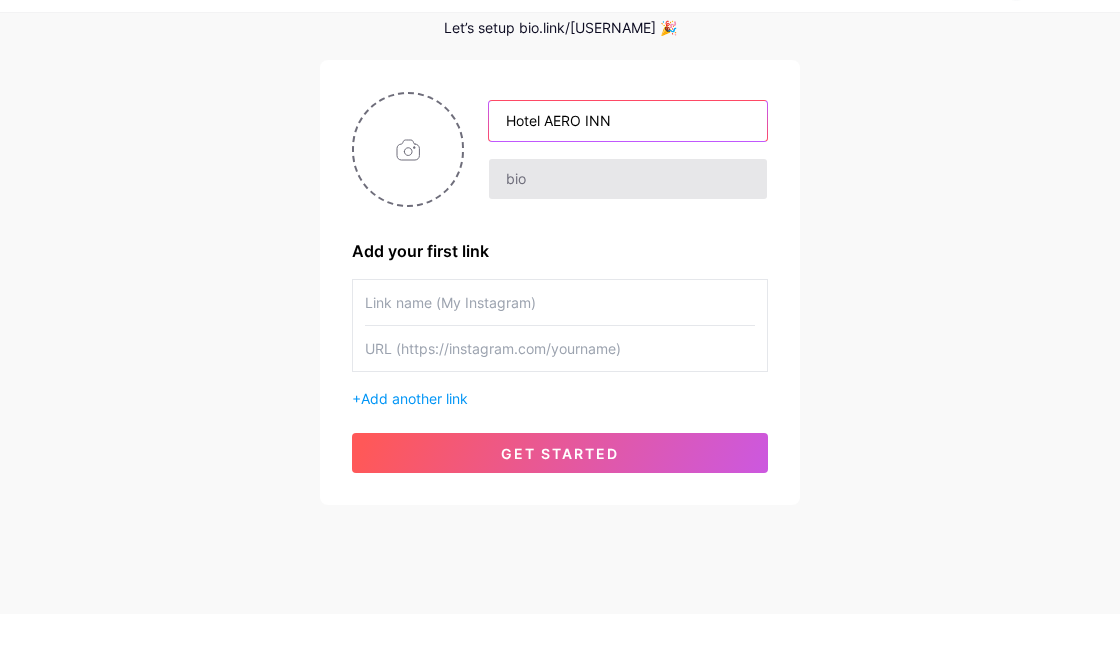 type on "Hotel AERO INN" 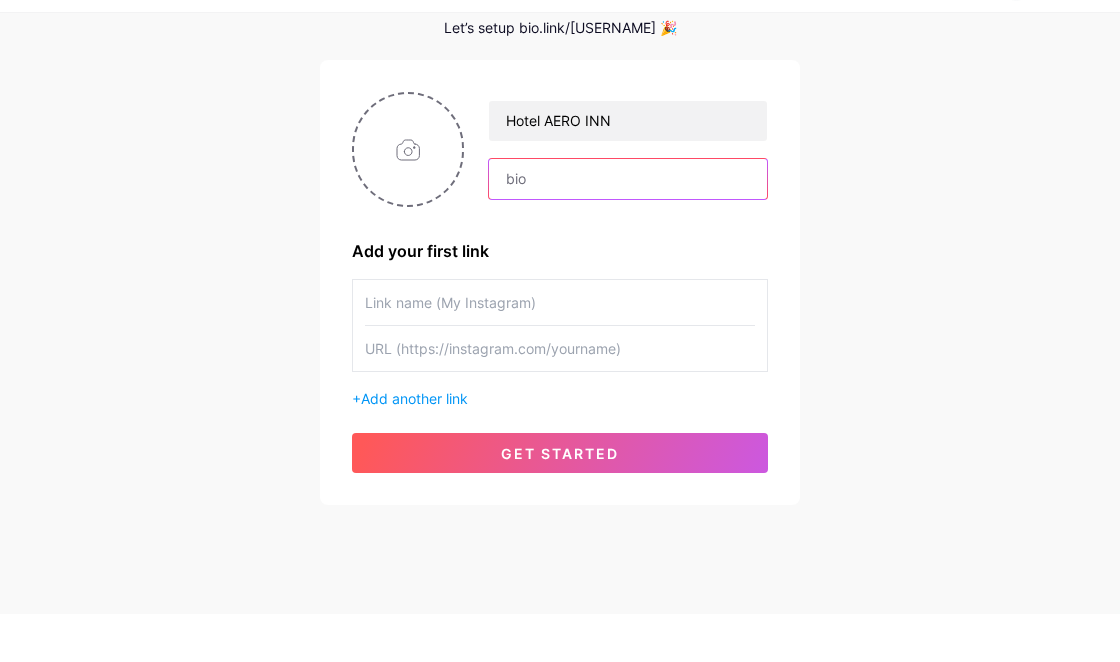 click at bounding box center (628, 227) 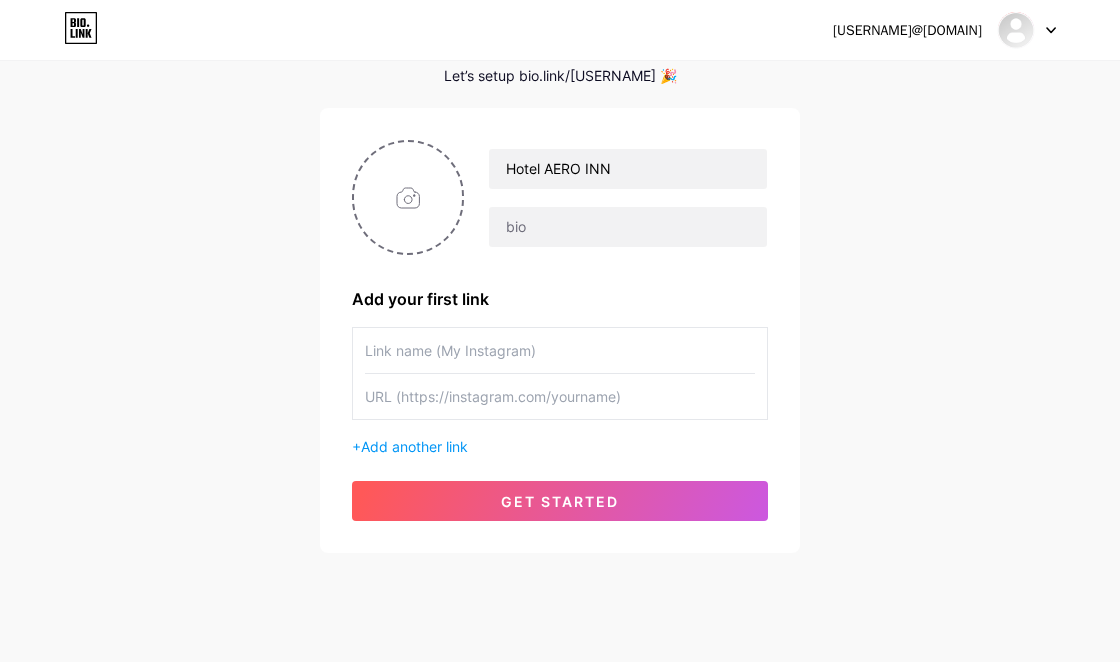 click on "[USERNAME]@[DOMAIN]           Dashboard     Logout   Setup your page   Let’s setup bio.link/[USERNAME] 🎉               Hotel AERO INN         Add your first link
+  Add another link     get started" at bounding box center [560, 260] 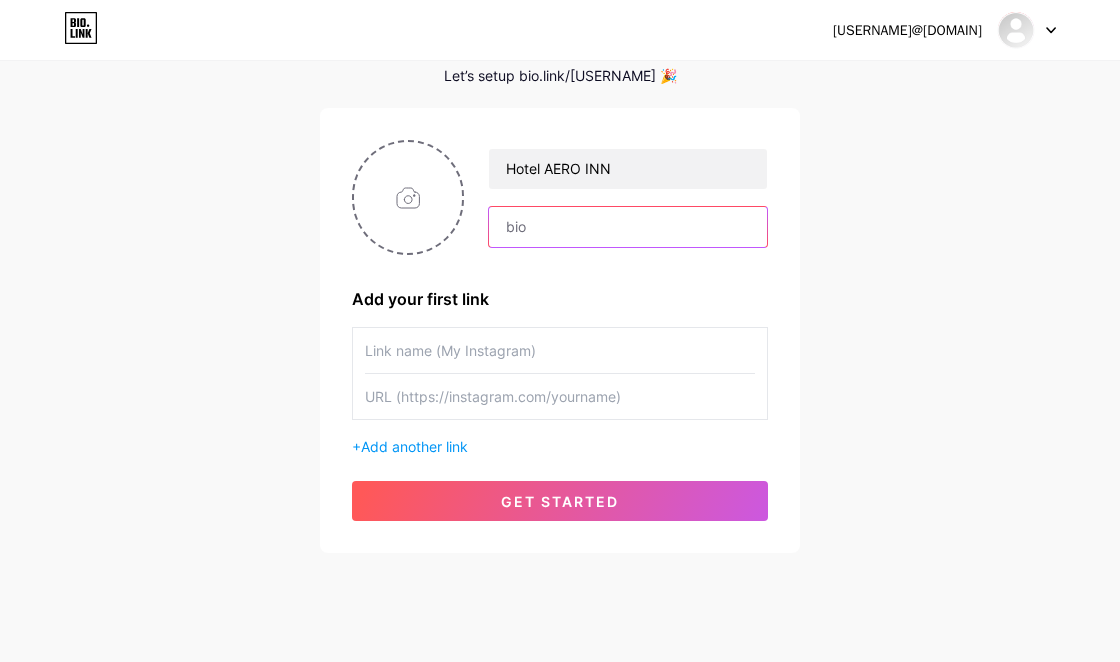 click at bounding box center [628, 227] 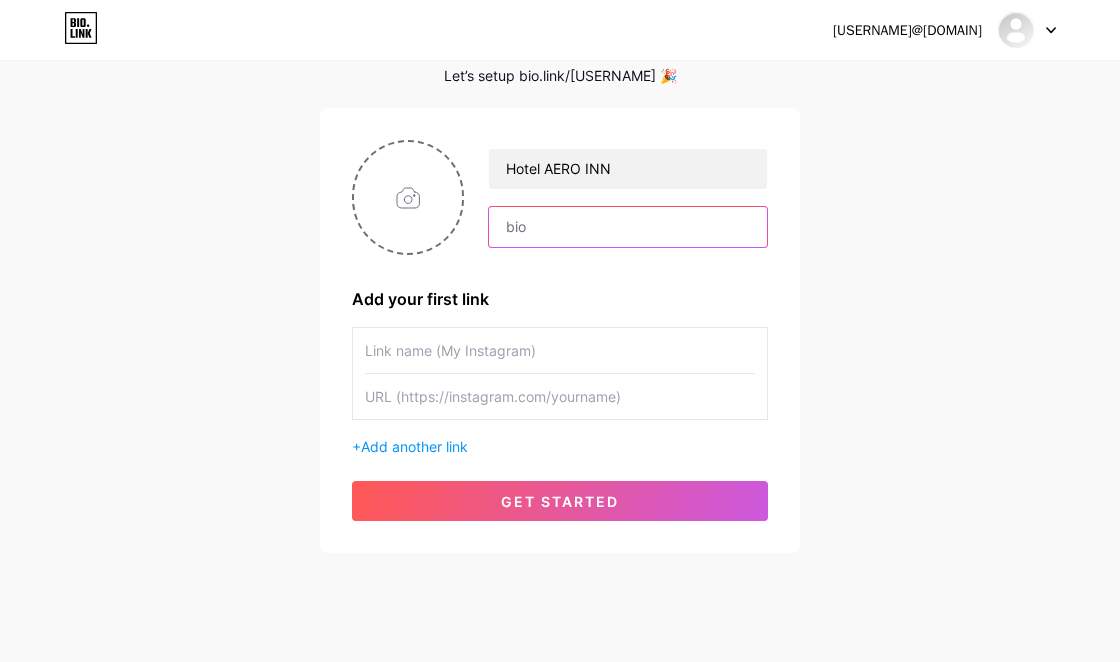 scroll, scrollTop: 130, scrollLeft: 0, axis: vertical 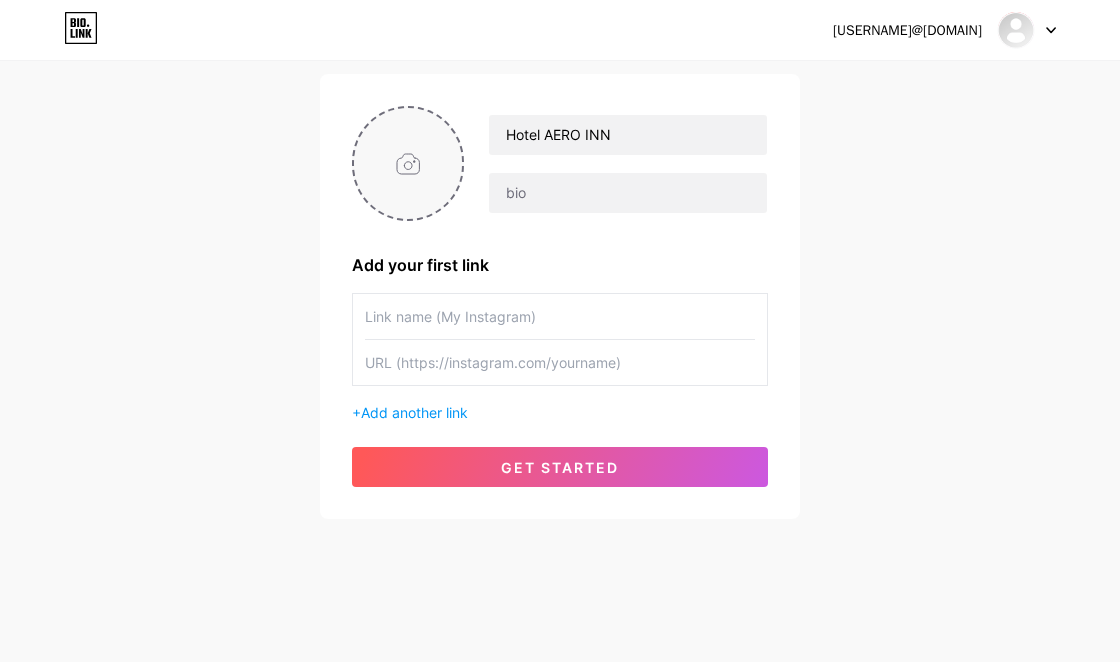 click at bounding box center (408, 163) 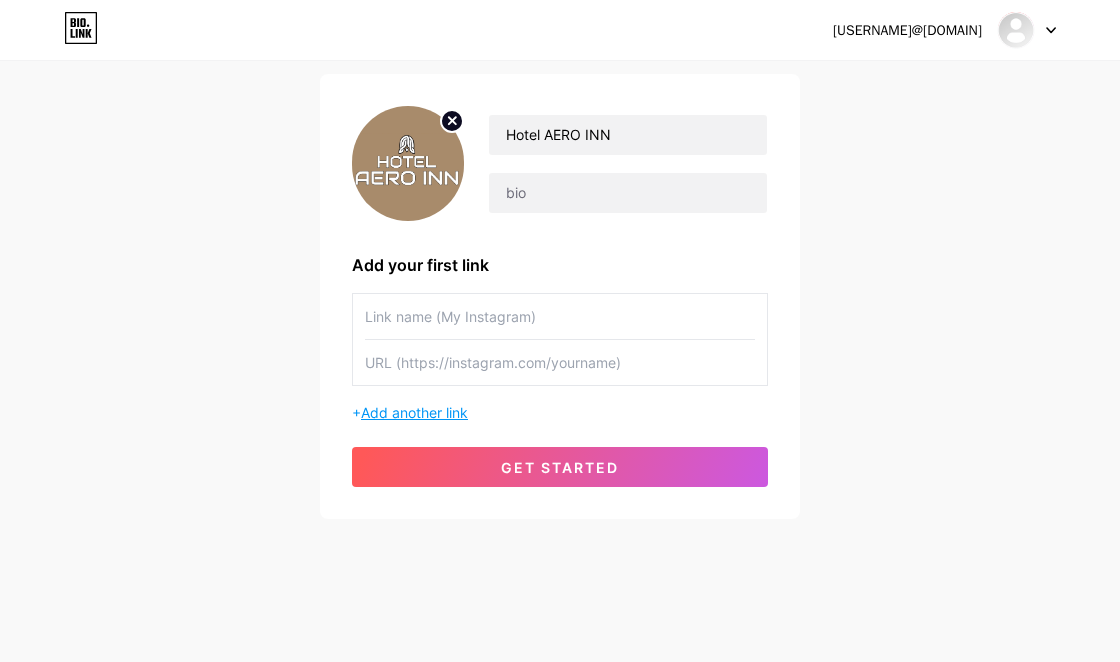 click on "Add another link" at bounding box center [414, 412] 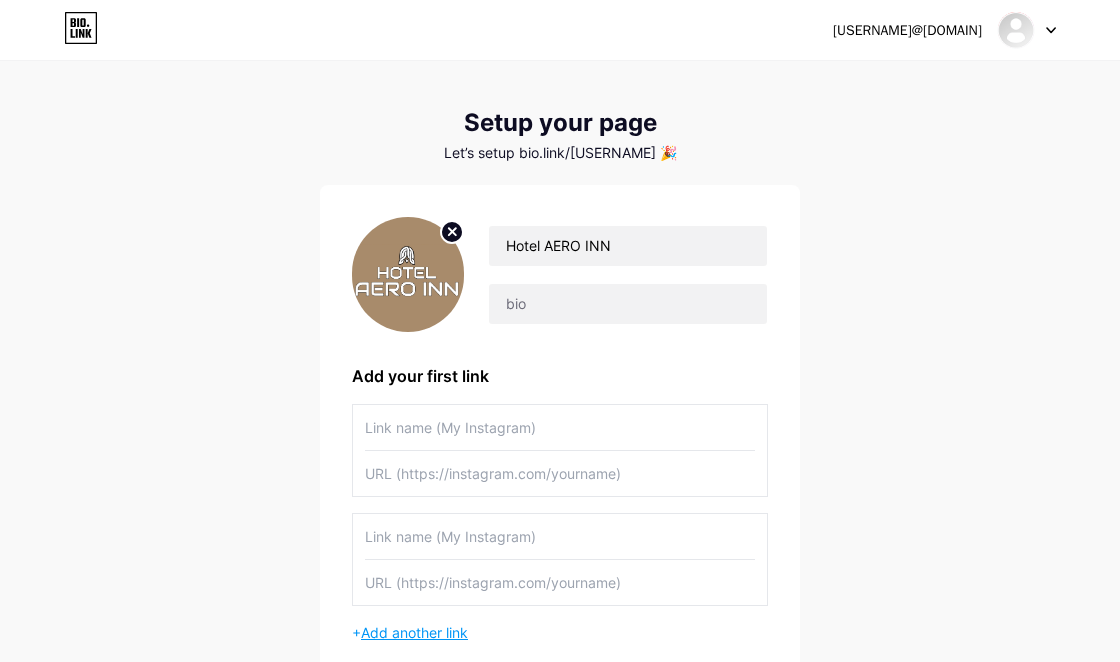 scroll, scrollTop: 0, scrollLeft: 0, axis: both 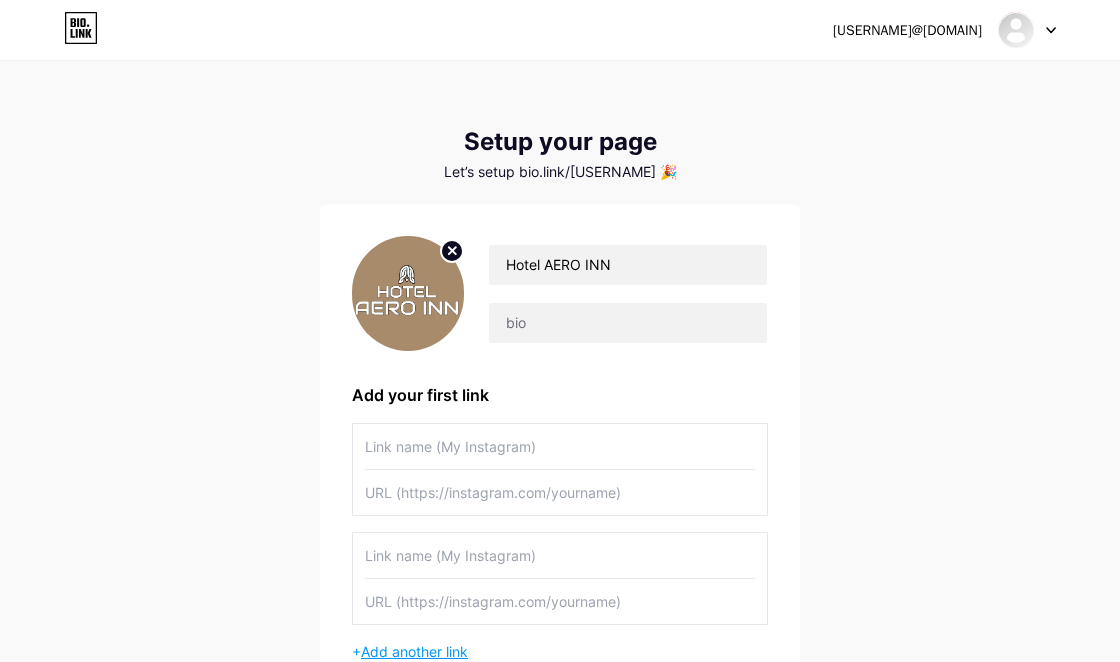 click 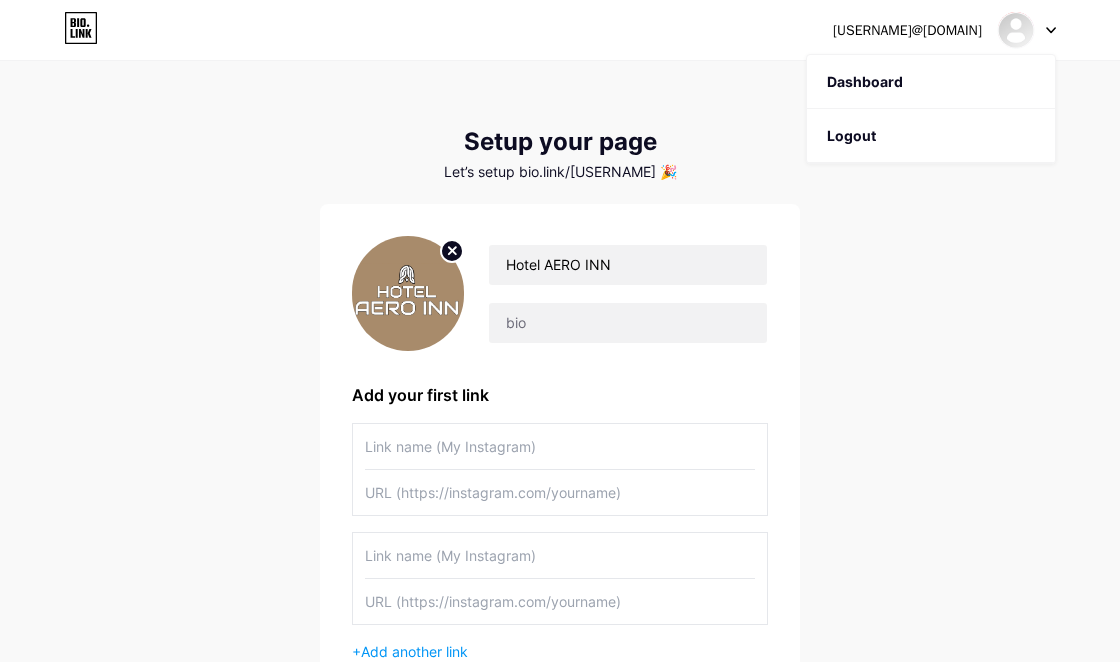 click at bounding box center [1027, 30] 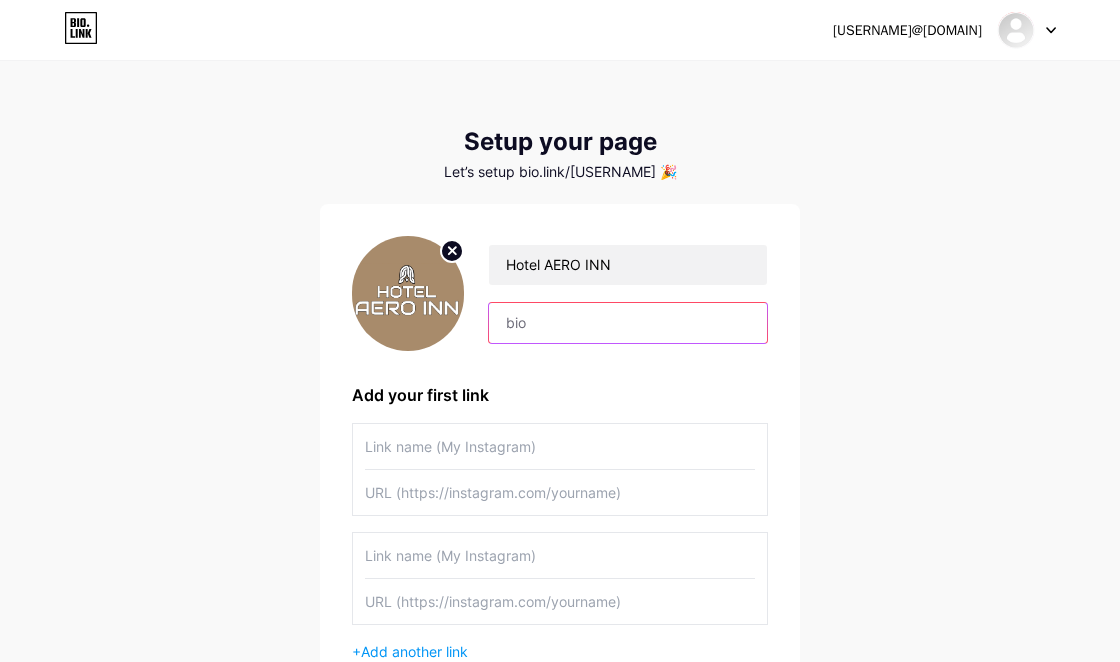 click at bounding box center [628, 323] 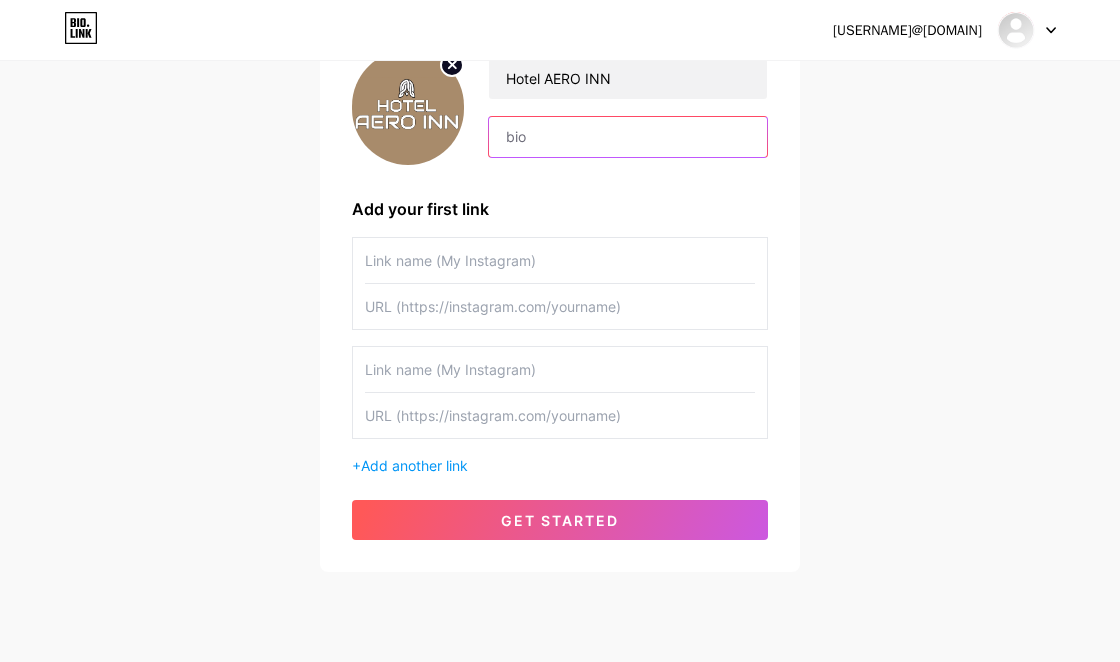 scroll, scrollTop: 202, scrollLeft: 0, axis: vertical 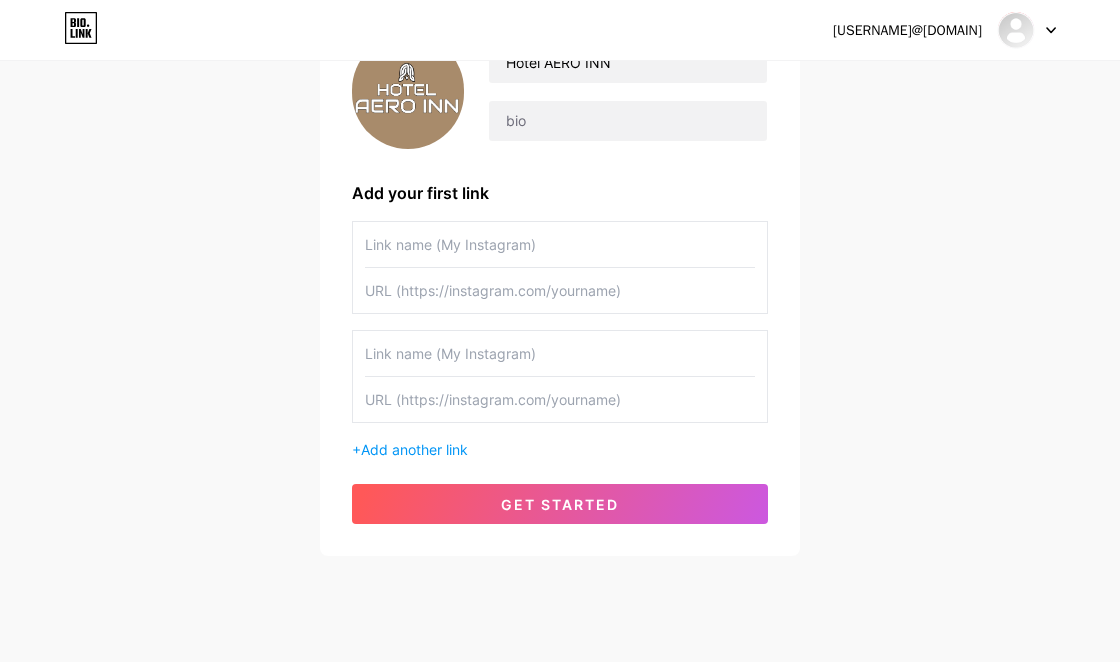 click on "[USERNAME]@[DOMAIN]           Dashboard     Logout   Setup your page   Let’s setup bio.link/[USERNAME] 🎉               Hotel AERO INN         Add your first link
+  Add another link     get started" at bounding box center [560, 209] 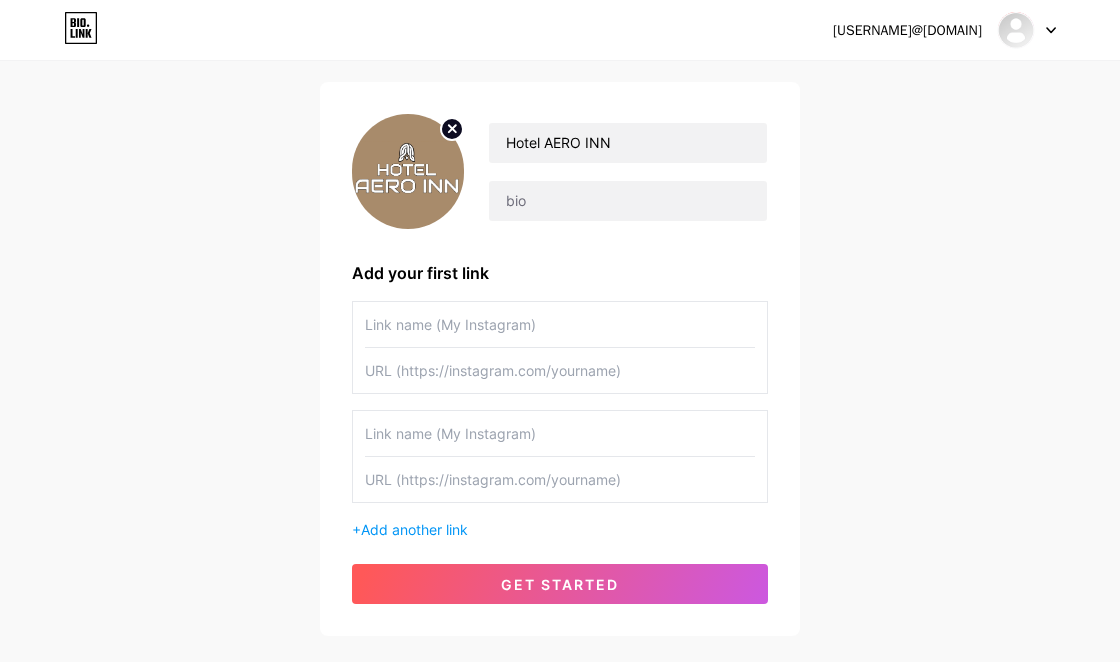 scroll, scrollTop: 142, scrollLeft: 0, axis: vertical 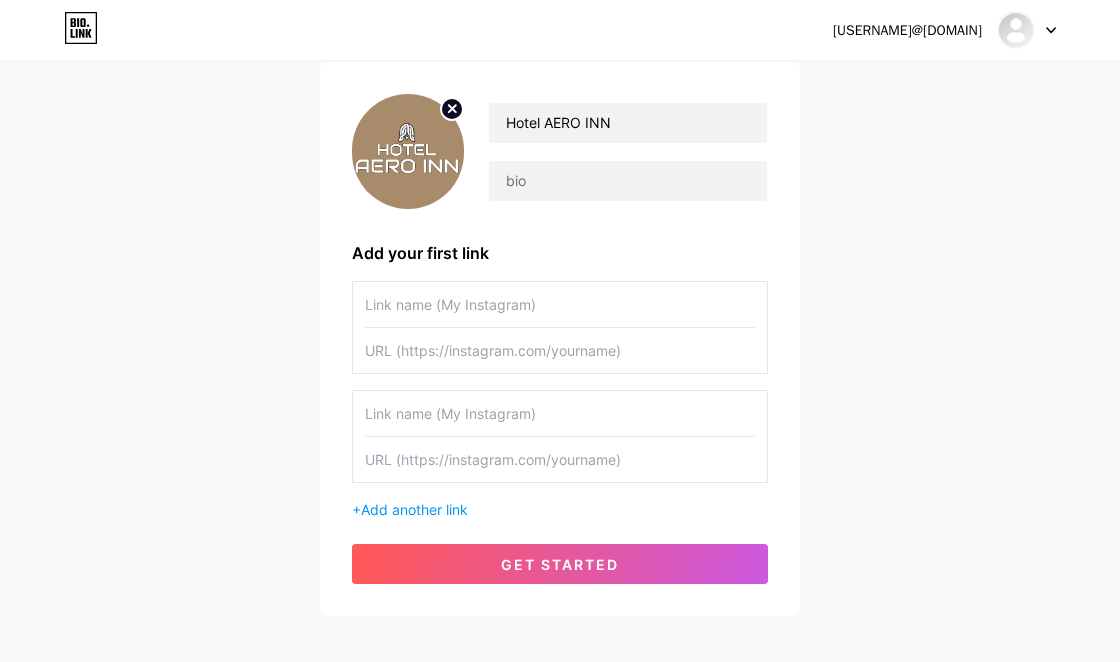 click at bounding box center [560, 304] 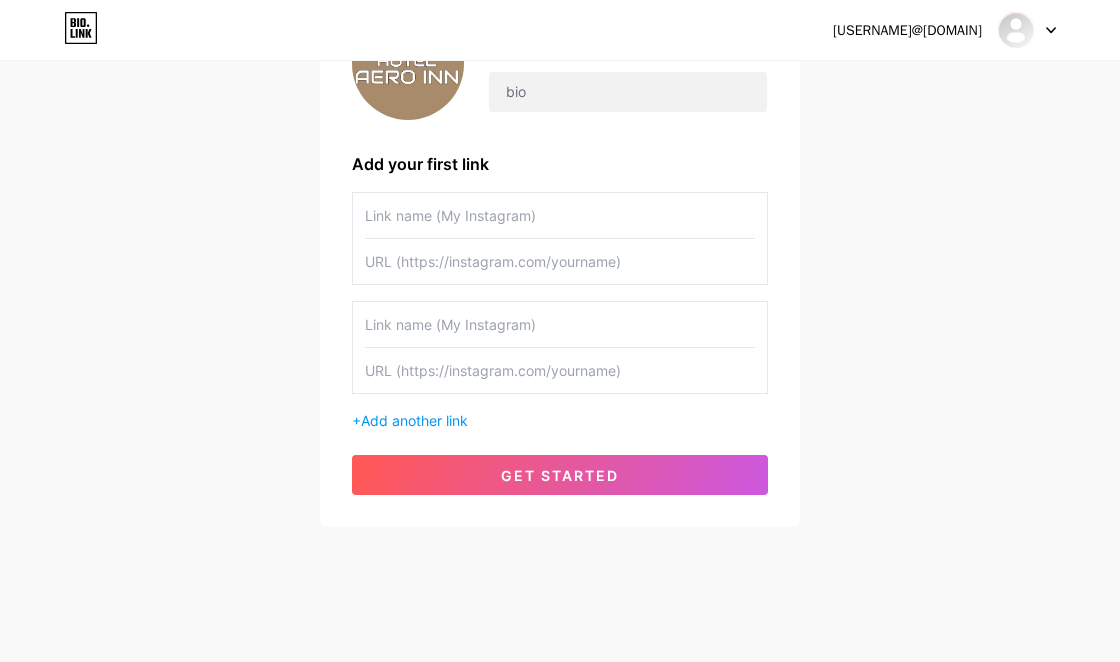 scroll, scrollTop: 238, scrollLeft: 0, axis: vertical 